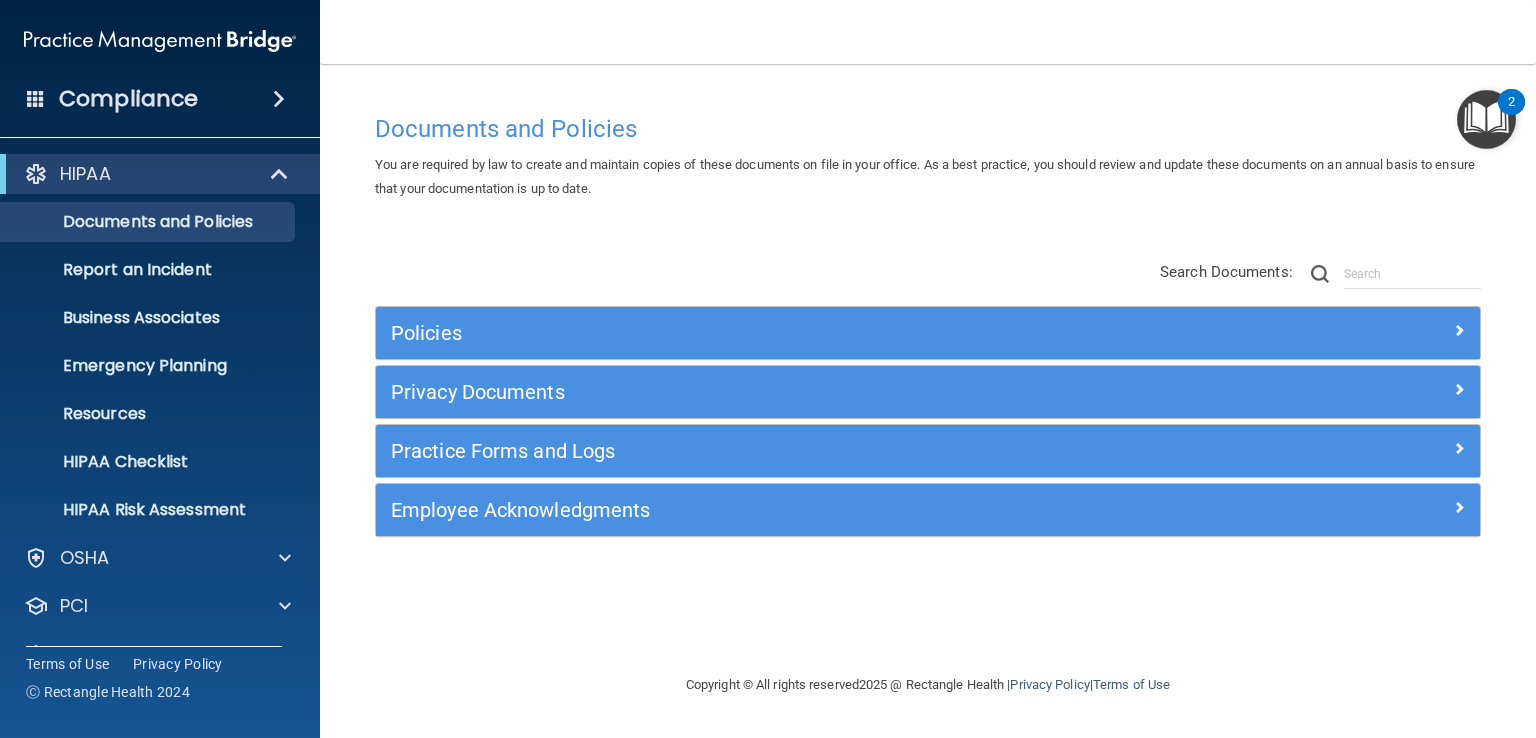 scroll, scrollTop: 0, scrollLeft: 0, axis: both 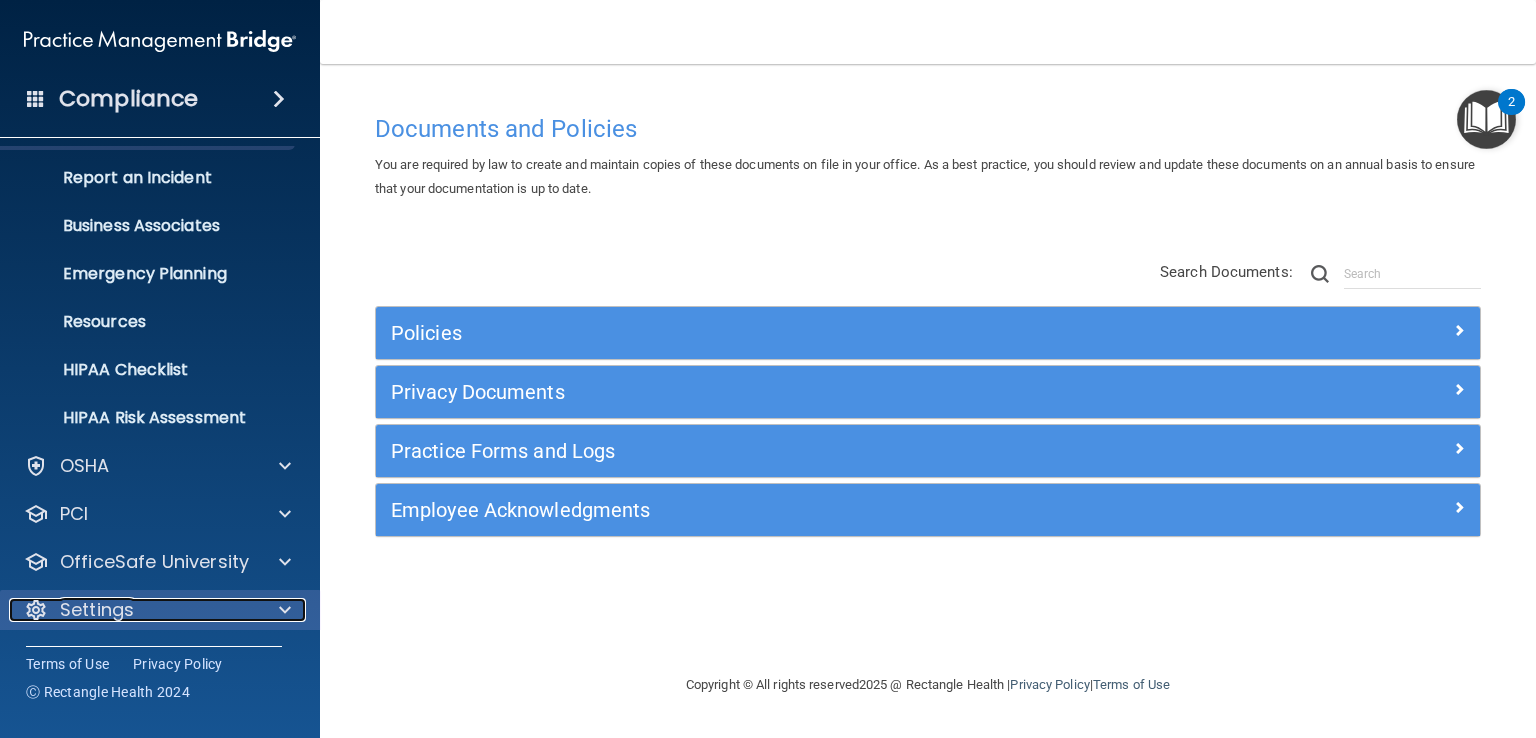 click at bounding box center (285, 610) 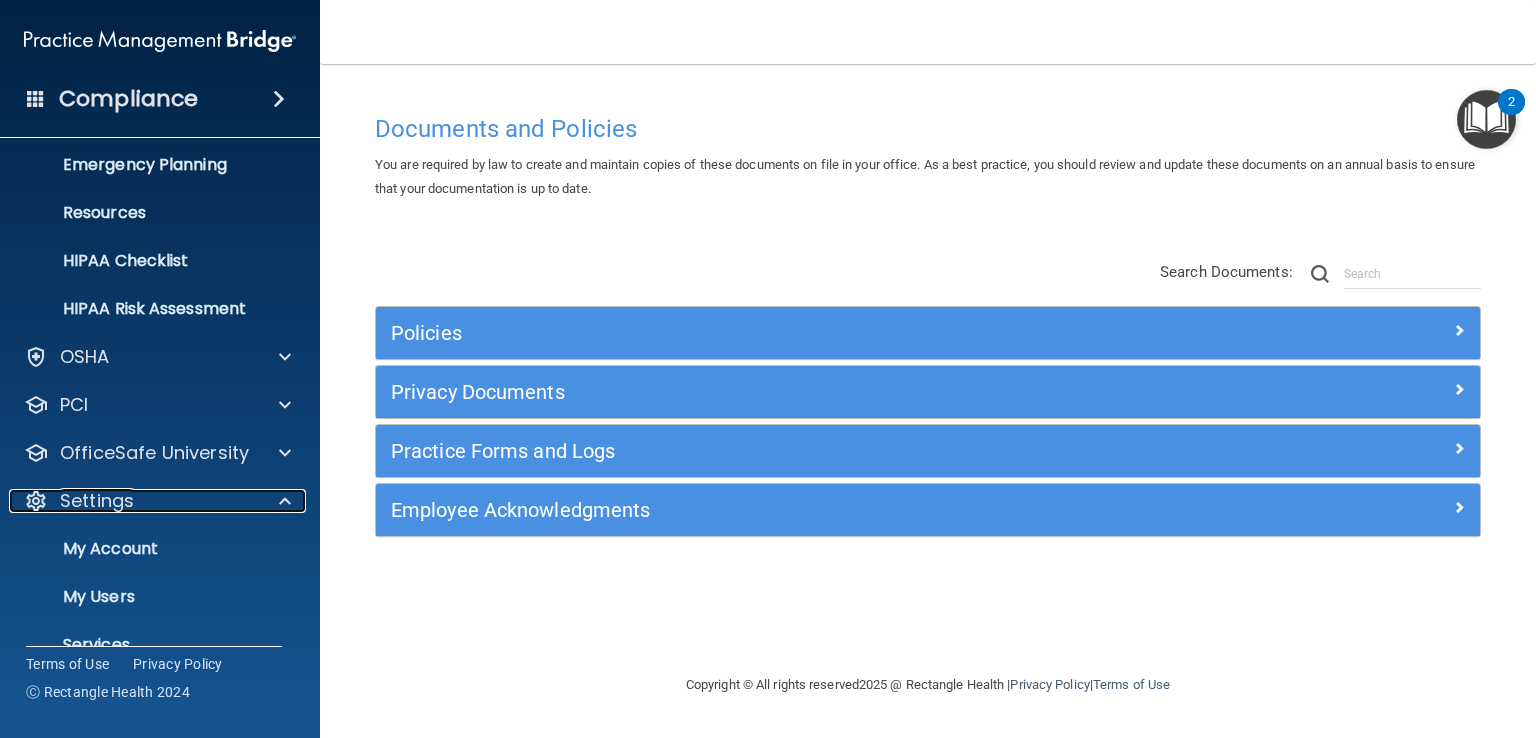 scroll, scrollTop: 332, scrollLeft: 0, axis: vertical 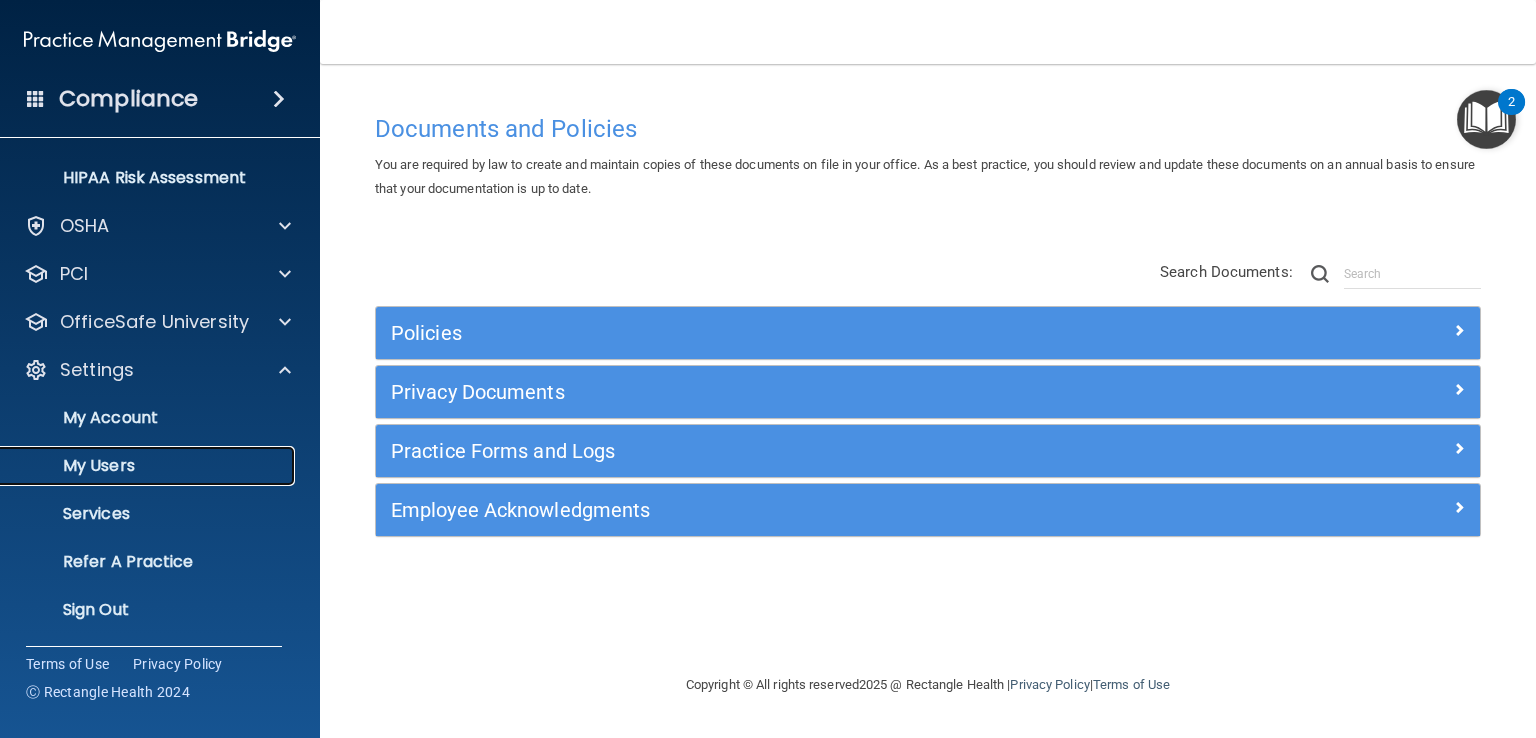 click on "My Users" at bounding box center [149, 466] 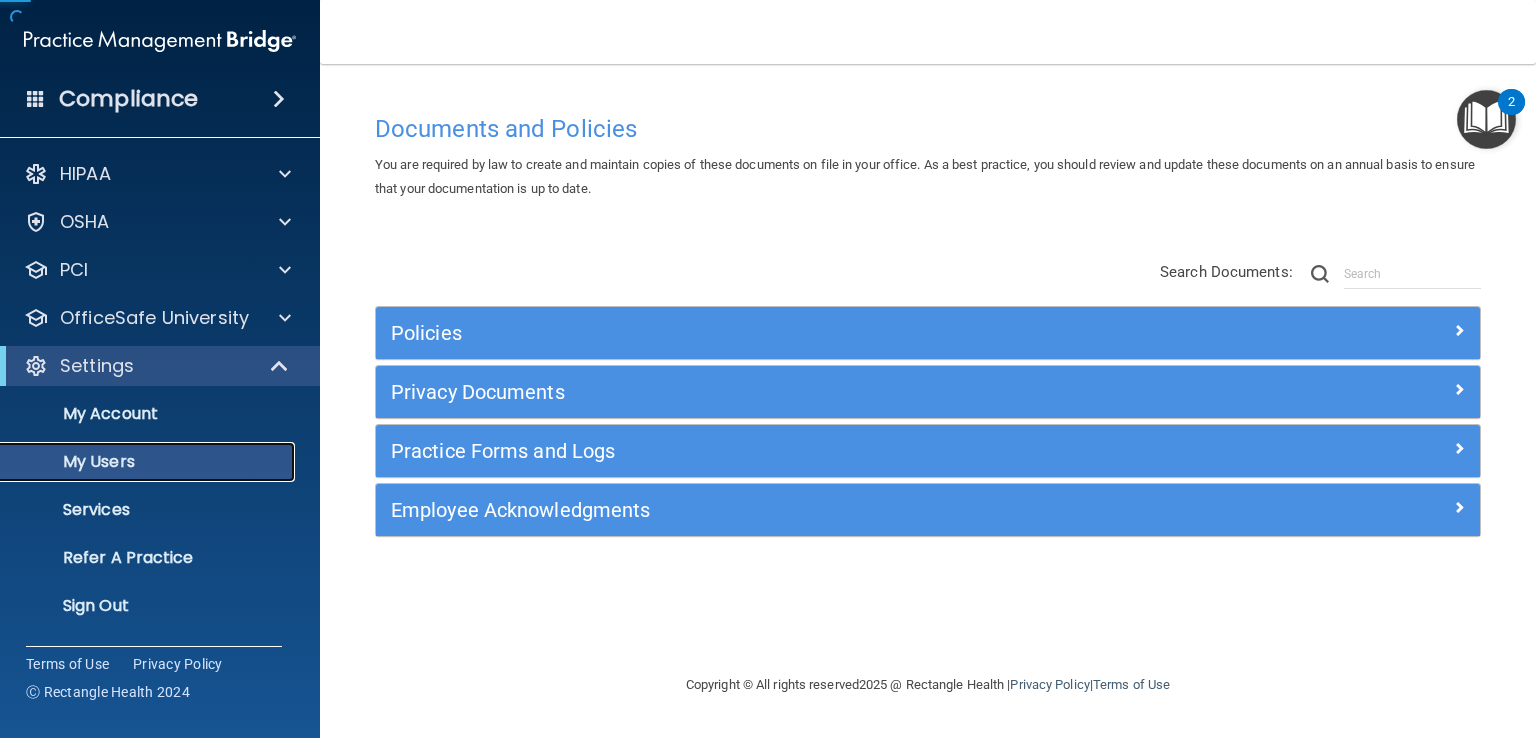 scroll, scrollTop: 0, scrollLeft: 0, axis: both 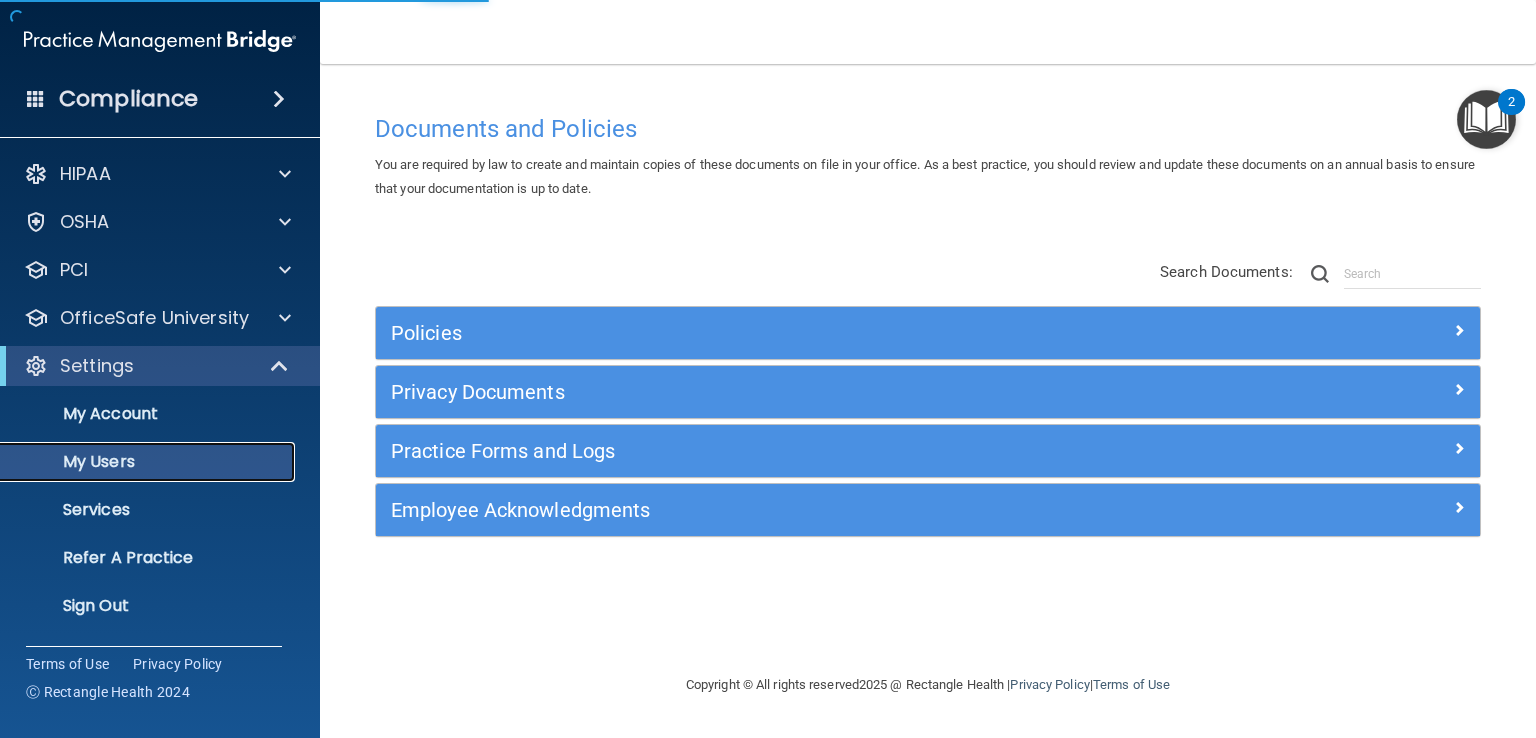 select on "20" 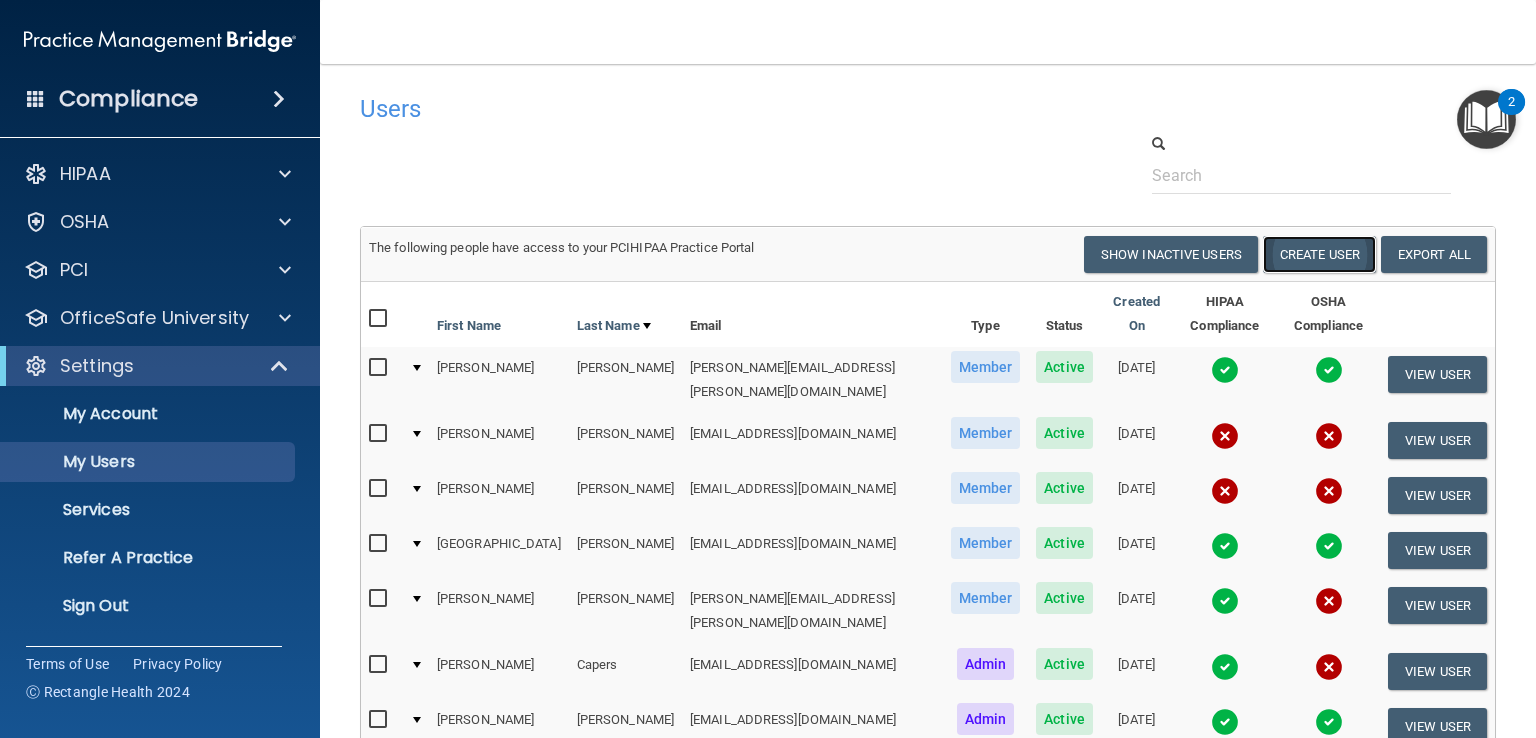click on "Create User" at bounding box center [1319, 254] 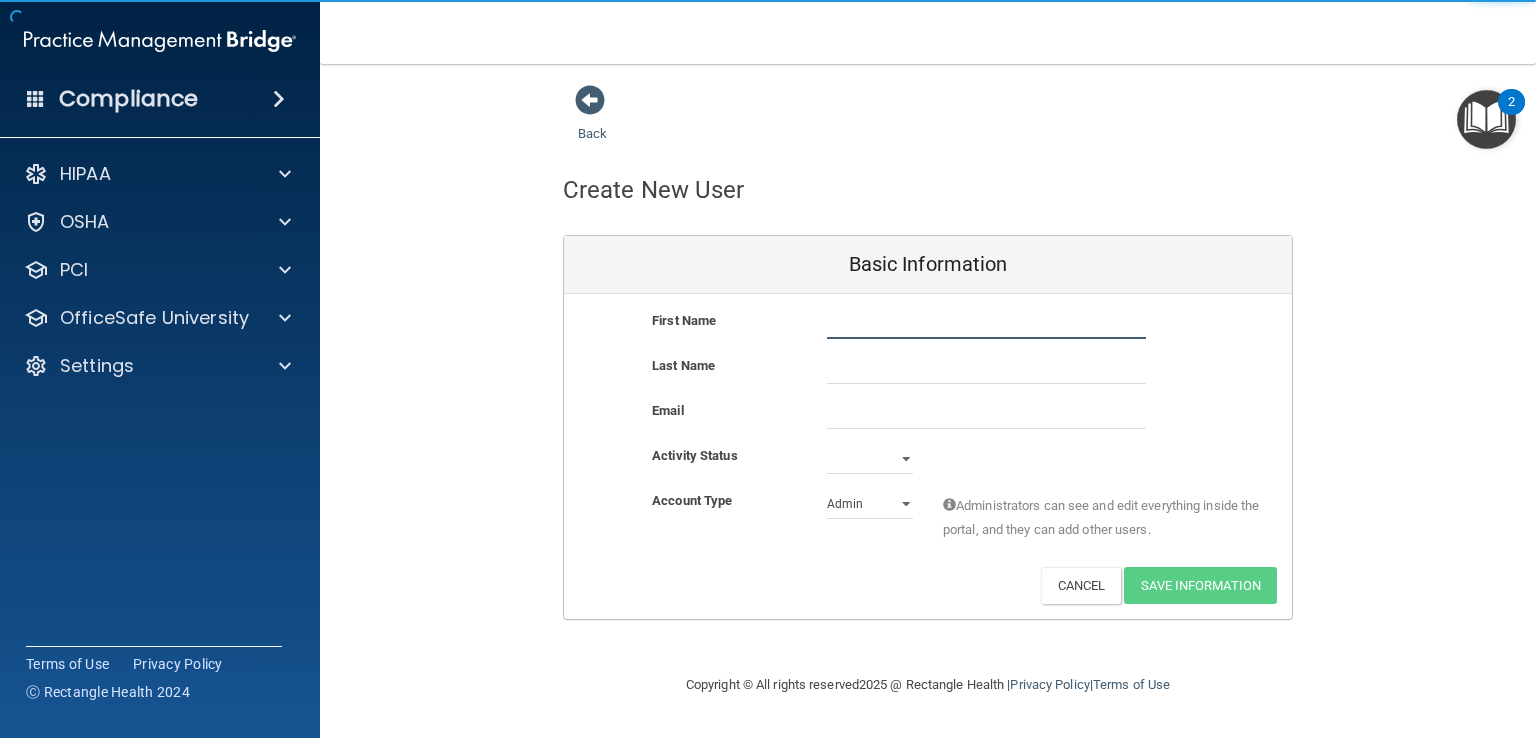click at bounding box center (986, 324) 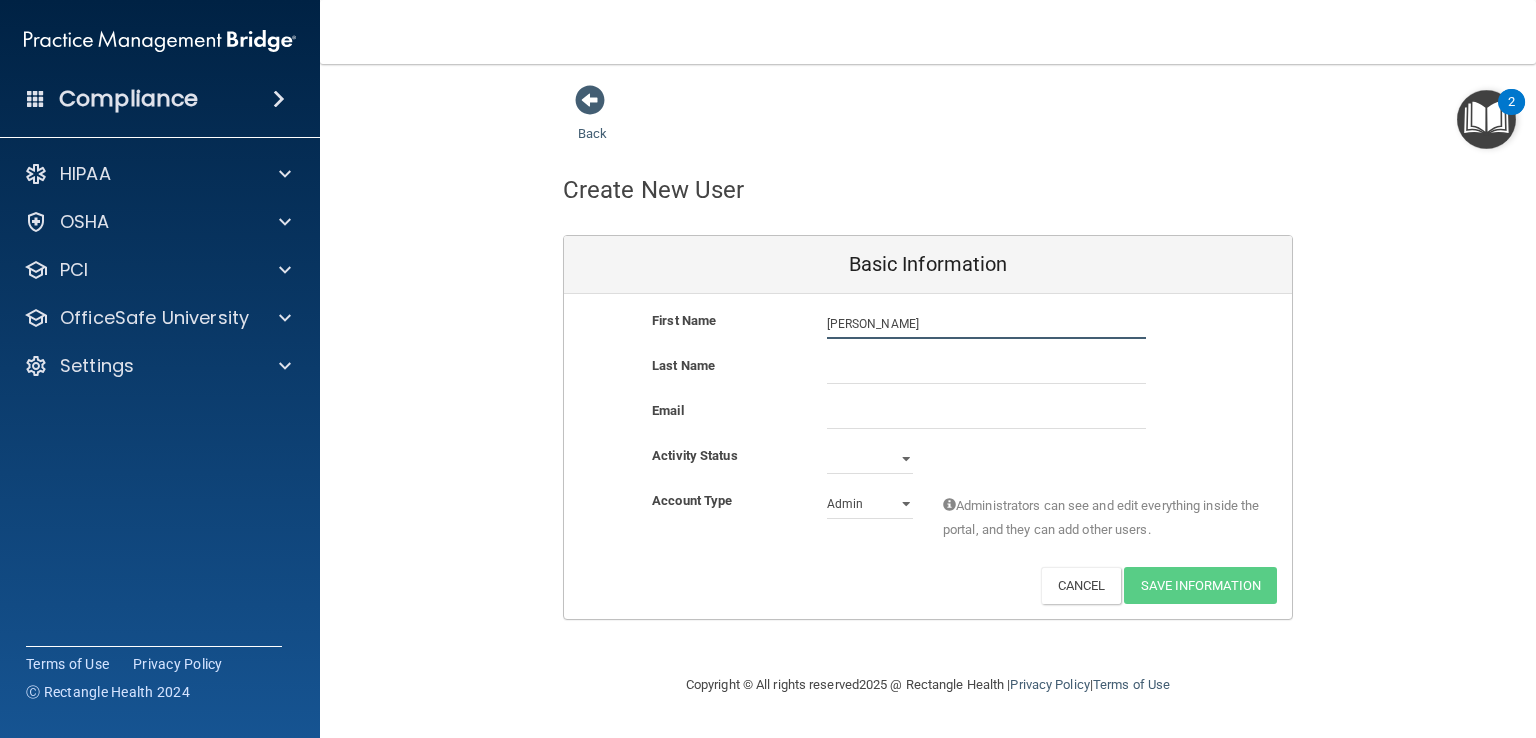 type on "[PERSON_NAME]" 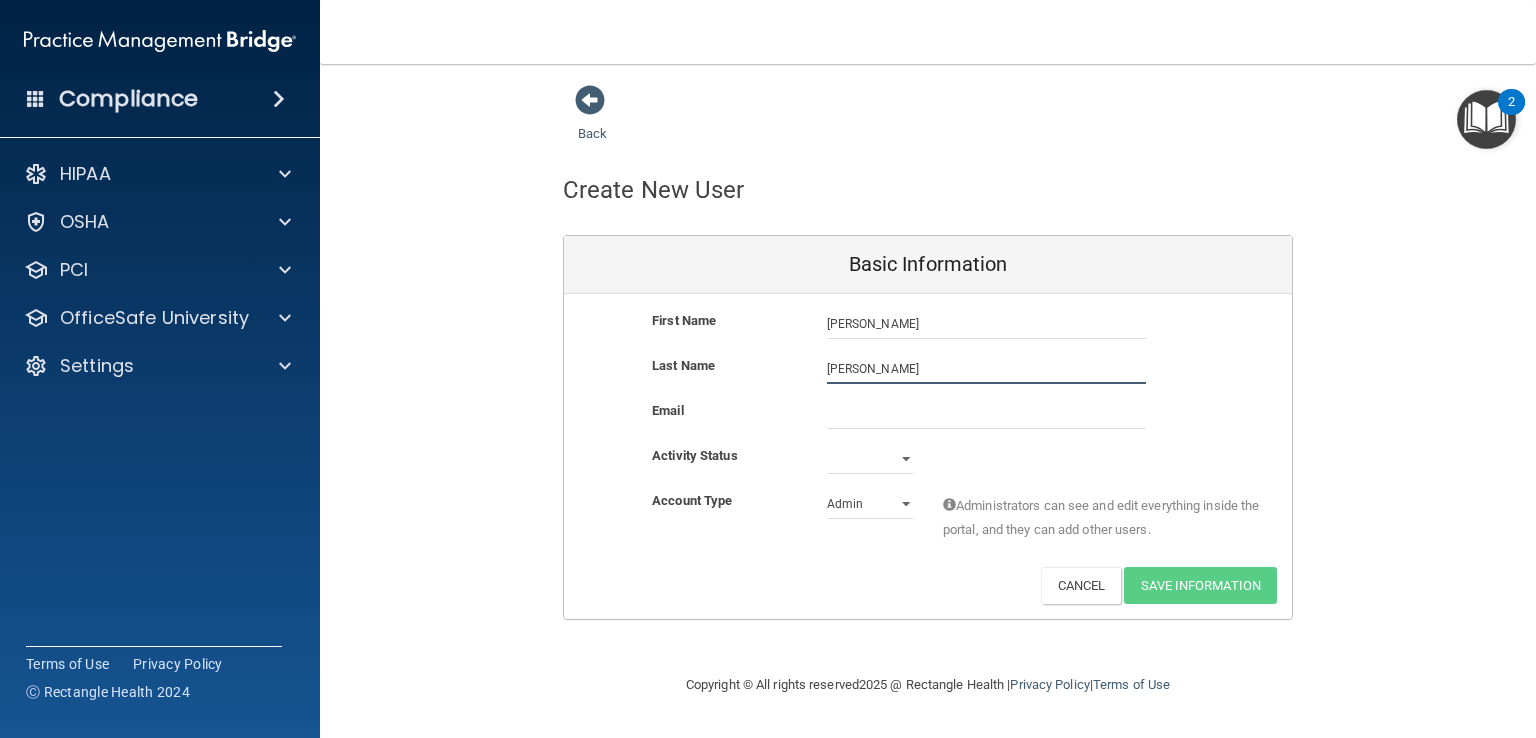 type on "[PERSON_NAME]" 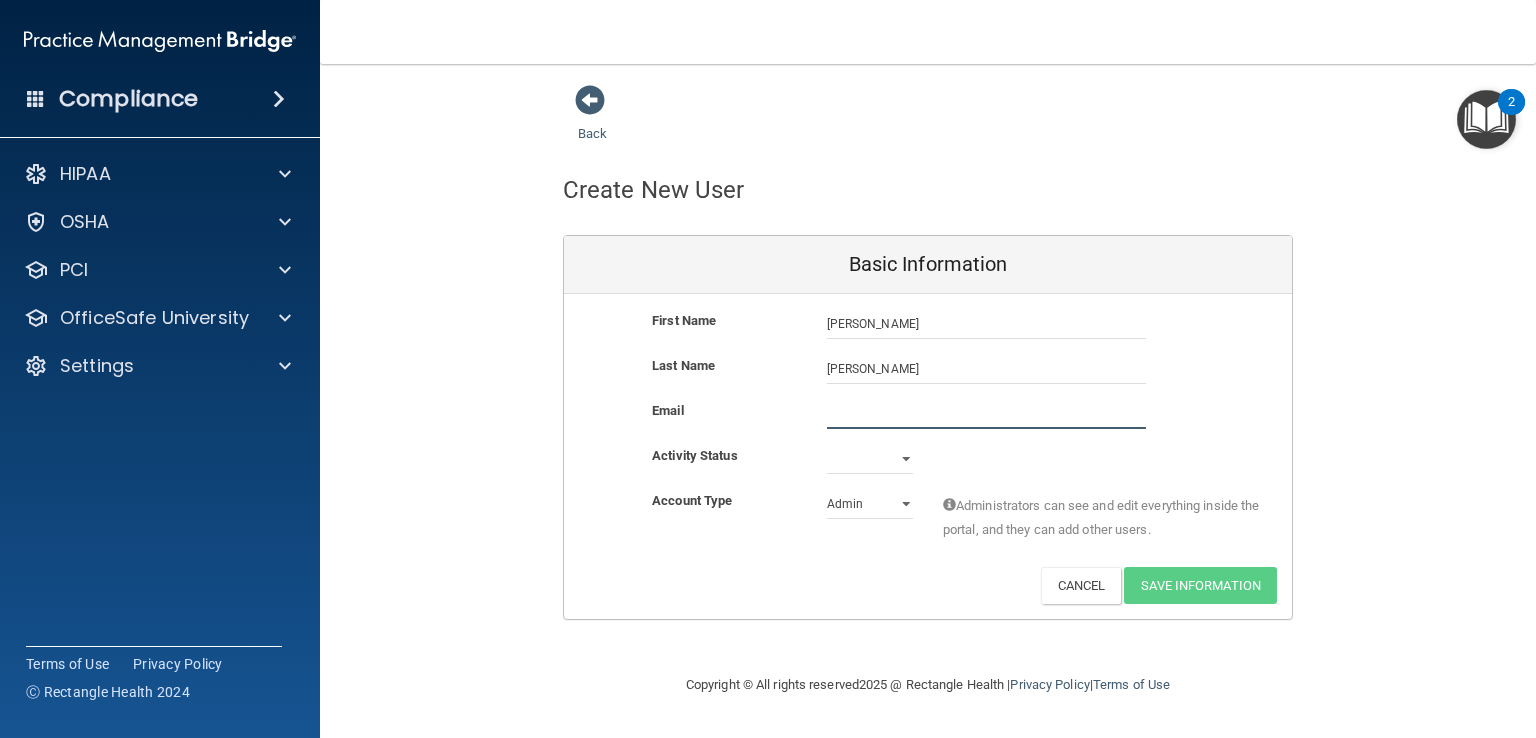 paste on "[EMAIL_ADDRESS][DOMAIN_NAME]" 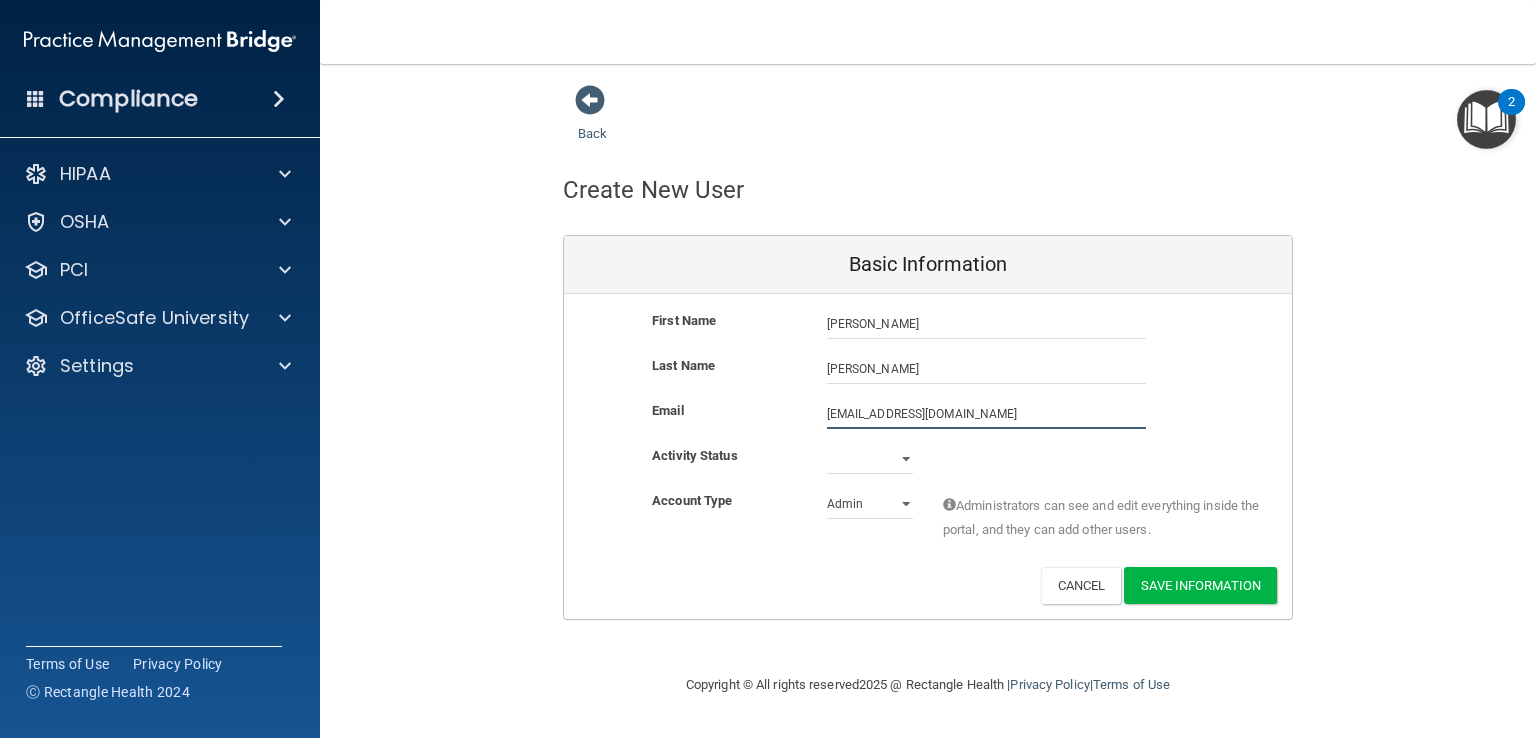 type on "[EMAIL_ADDRESS][DOMAIN_NAME]" 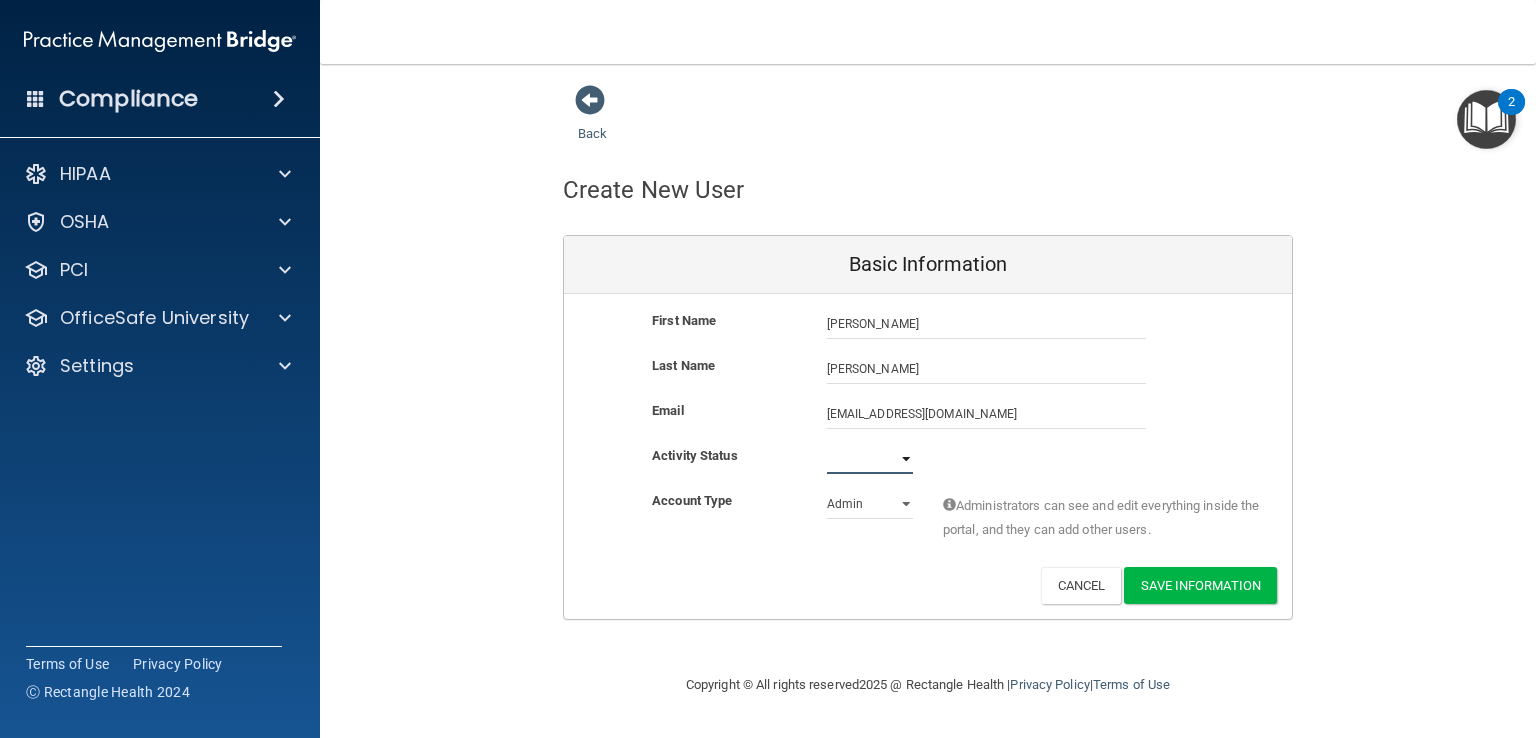 click on "Active  Inactive" at bounding box center (870, 459) 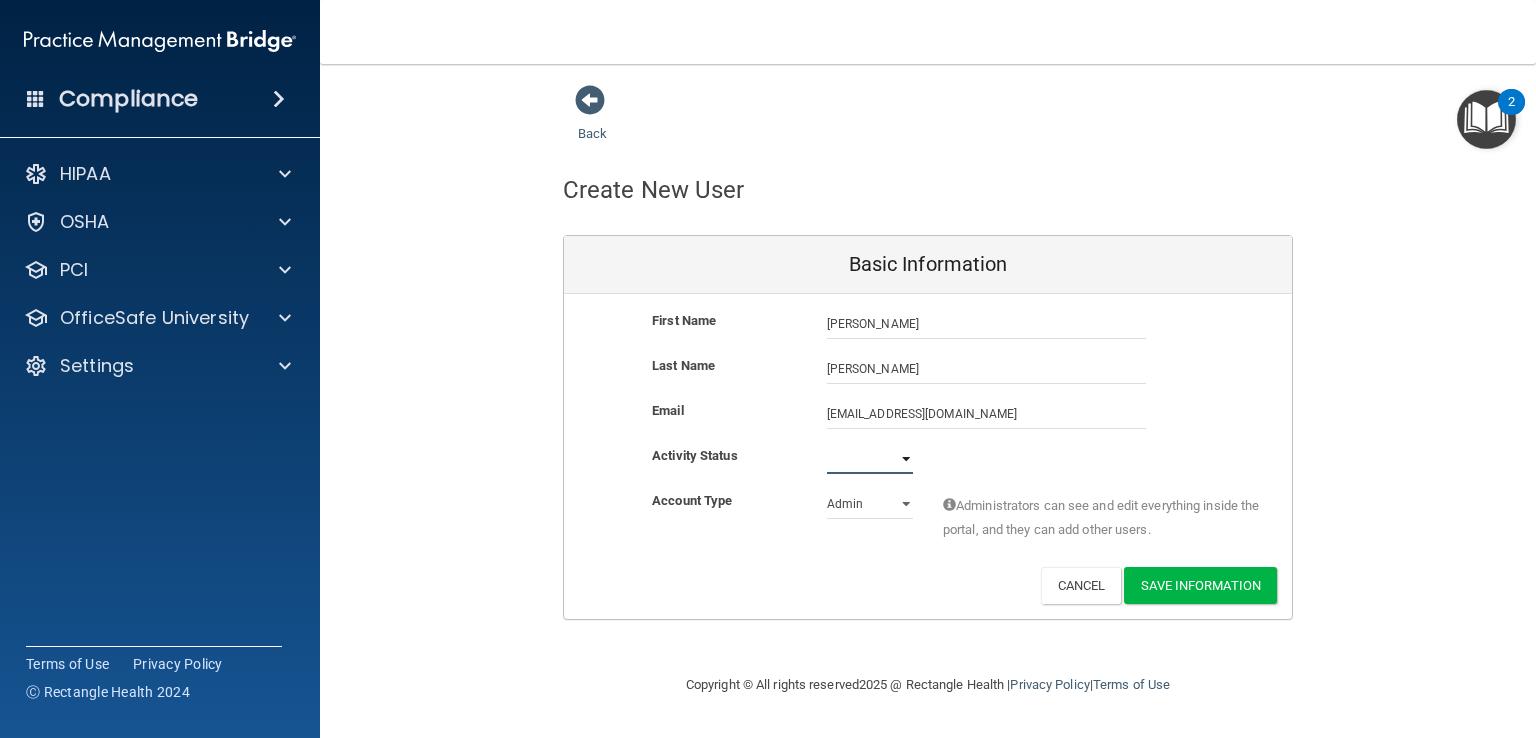 select on "active" 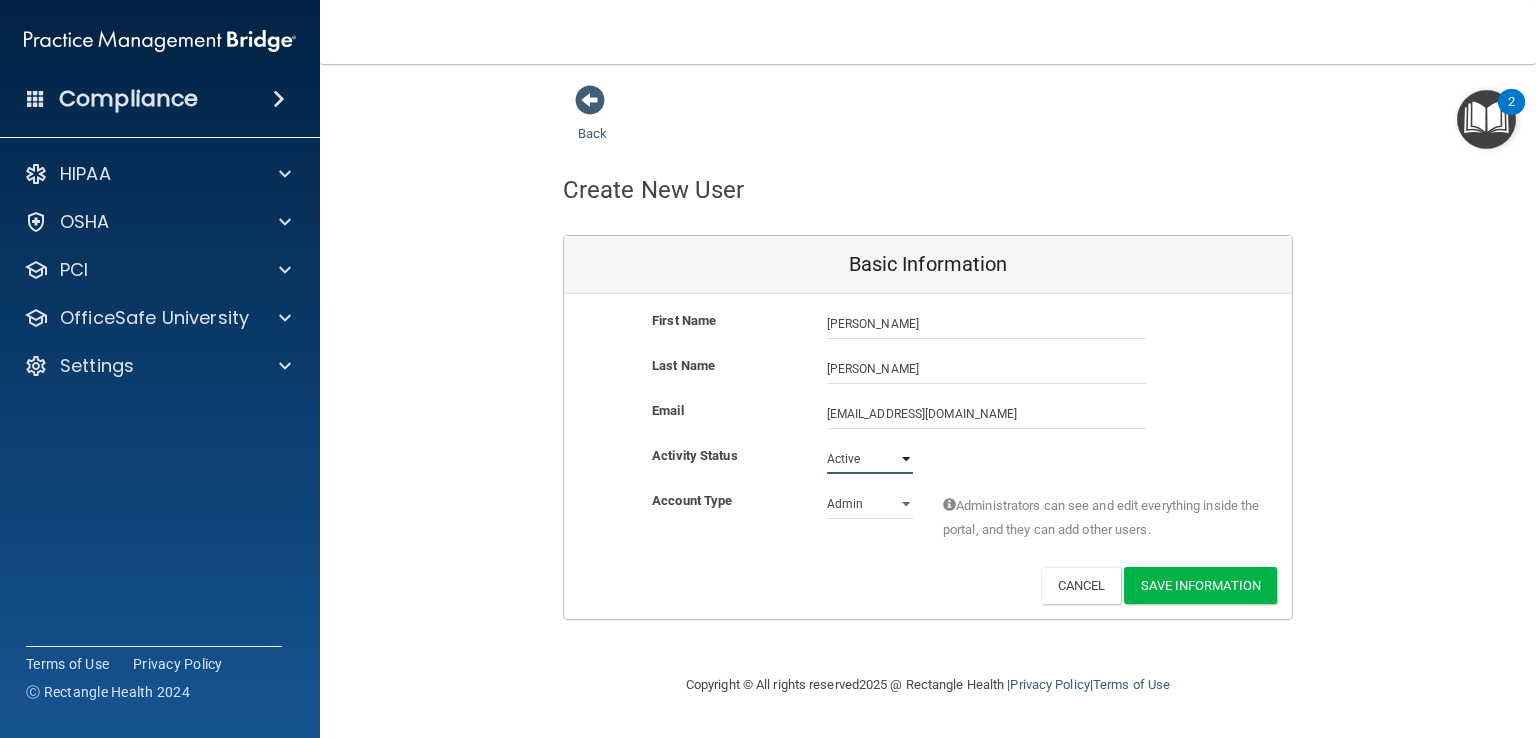 click on "Active  Inactive" at bounding box center (870, 459) 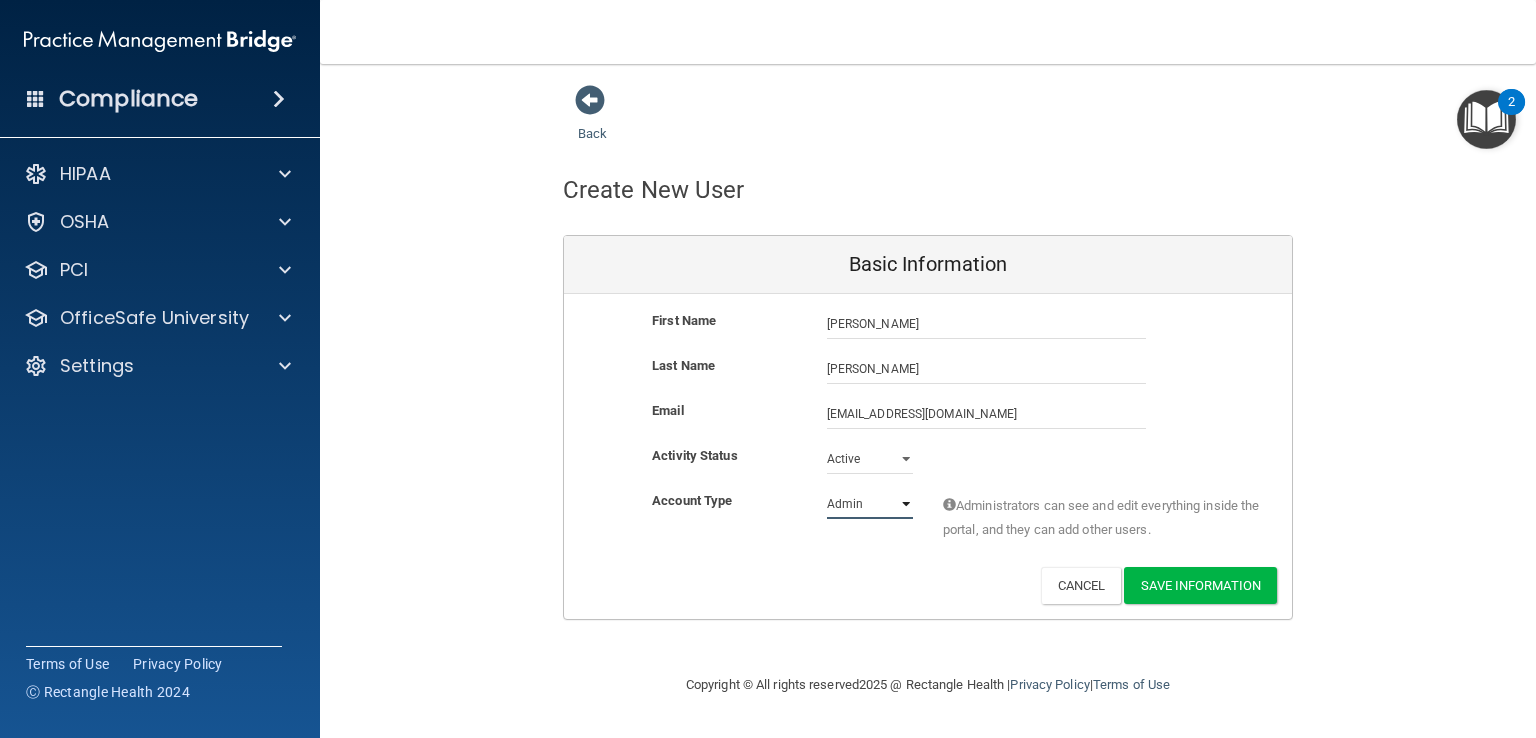 click on "Admin  Member" at bounding box center [870, 504] 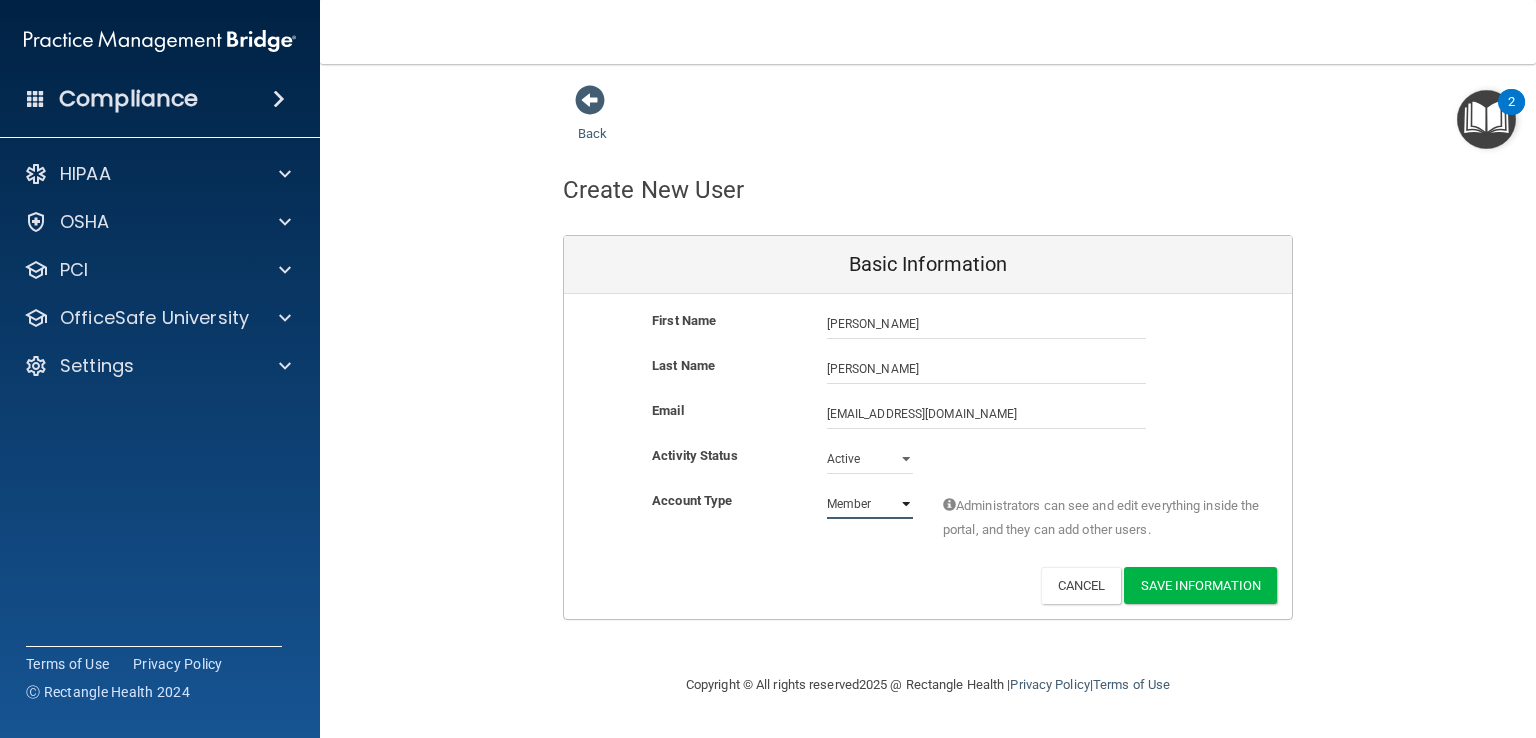 click on "Admin  Member" at bounding box center [870, 504] 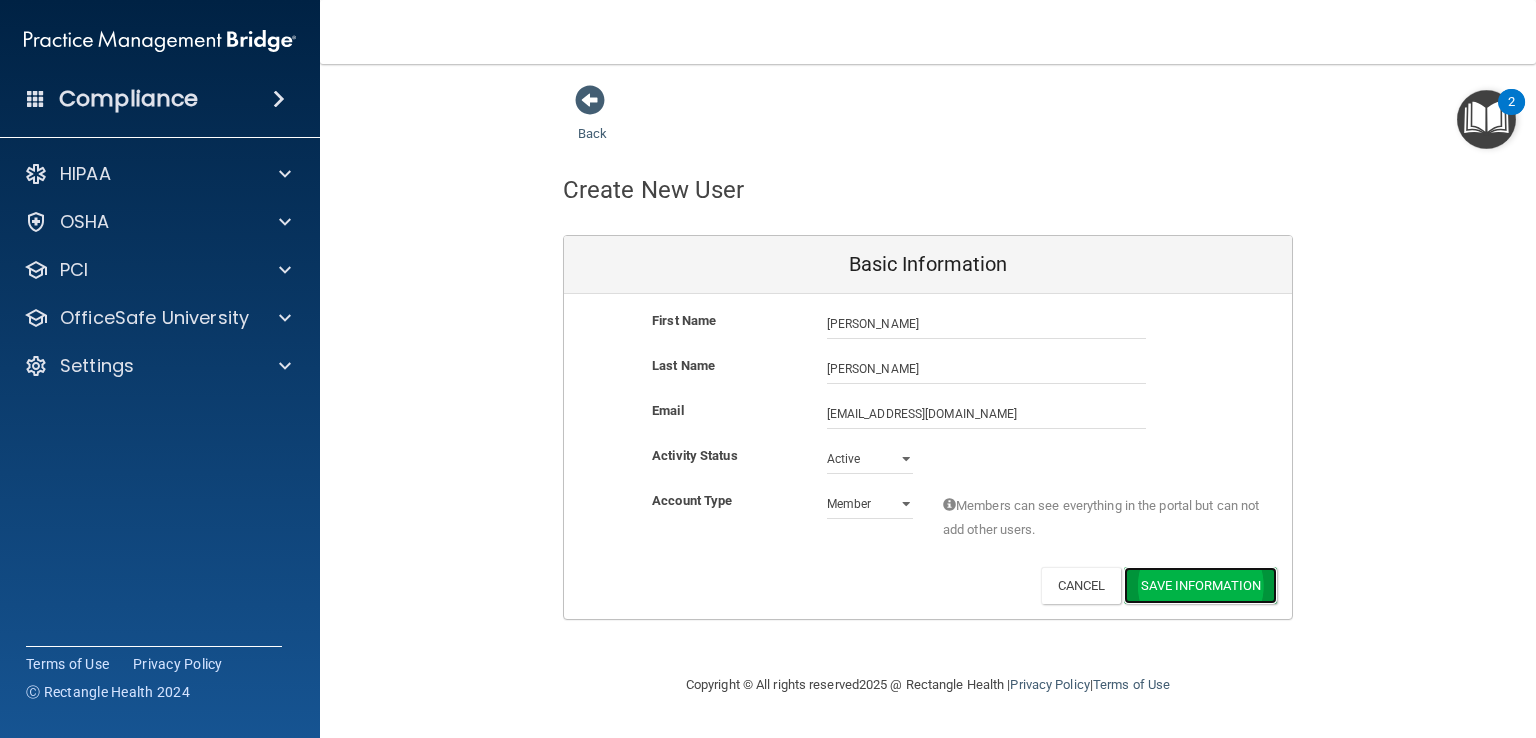 click on "Save Information" at bounding box center (1200, 585) 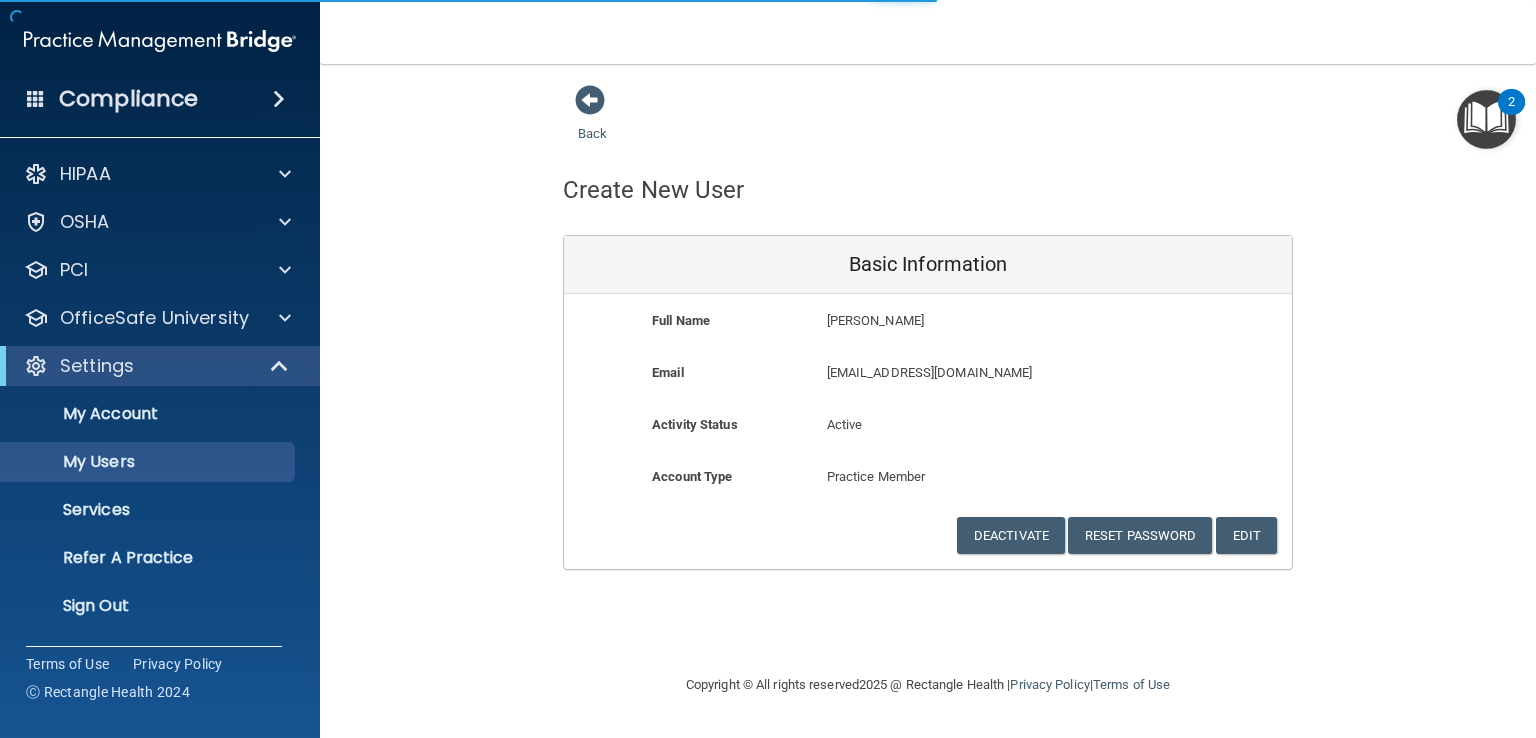 select on "20" 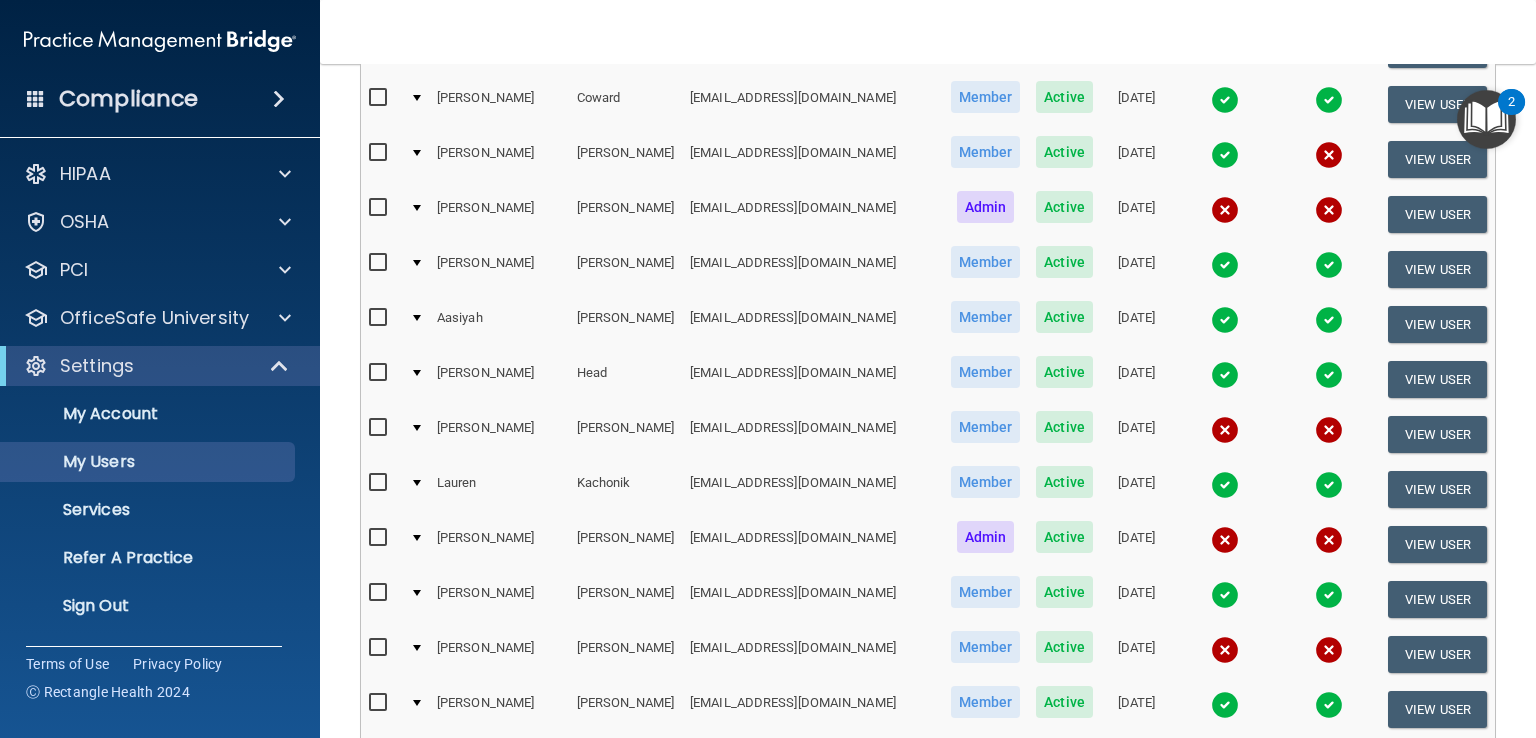 scroll, scrollTop: 800, scrollLeft: 0, axis: vertical 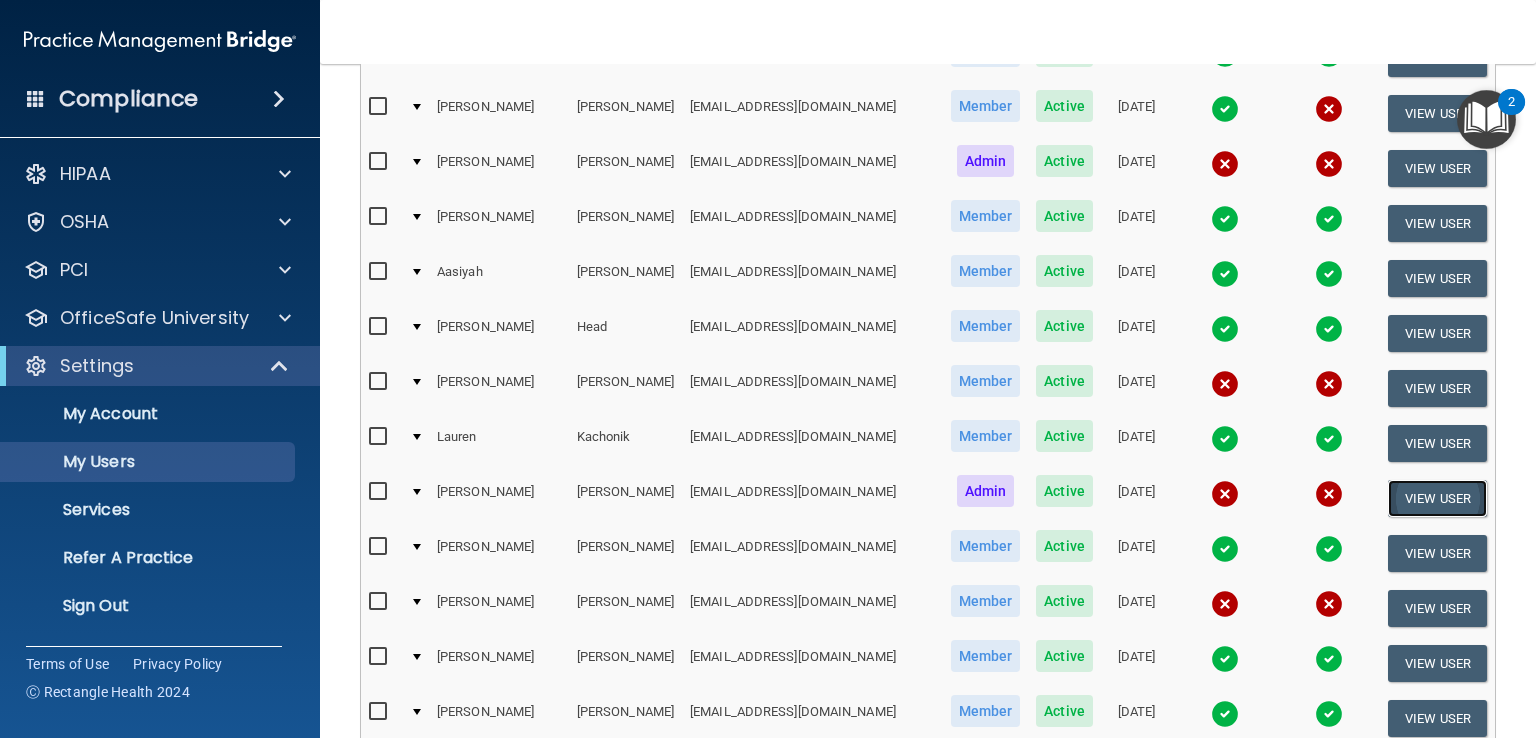 click on "View User" at bounding box center [1437, 498] 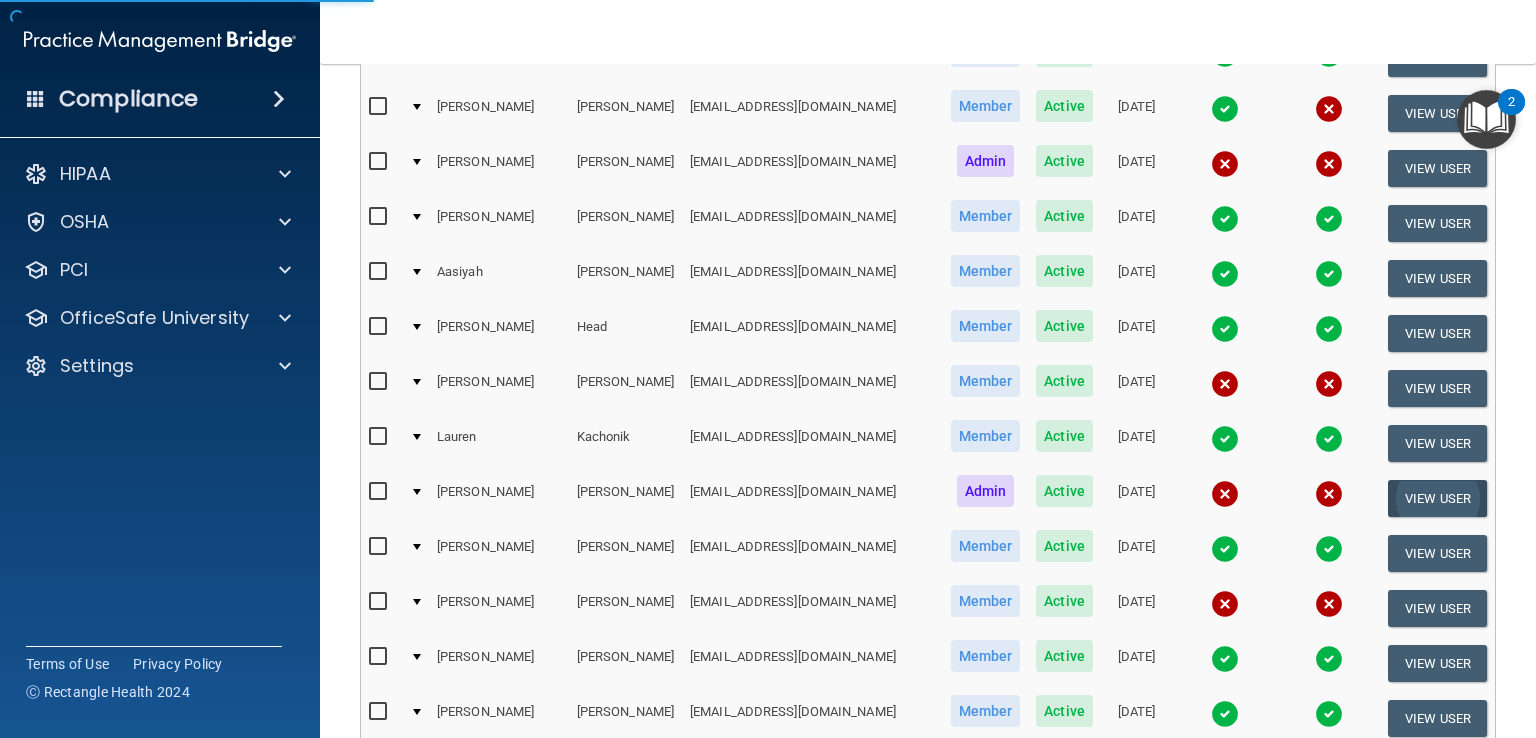 scroll, scrollTop: 0, scrollLeft: 0, axis: both 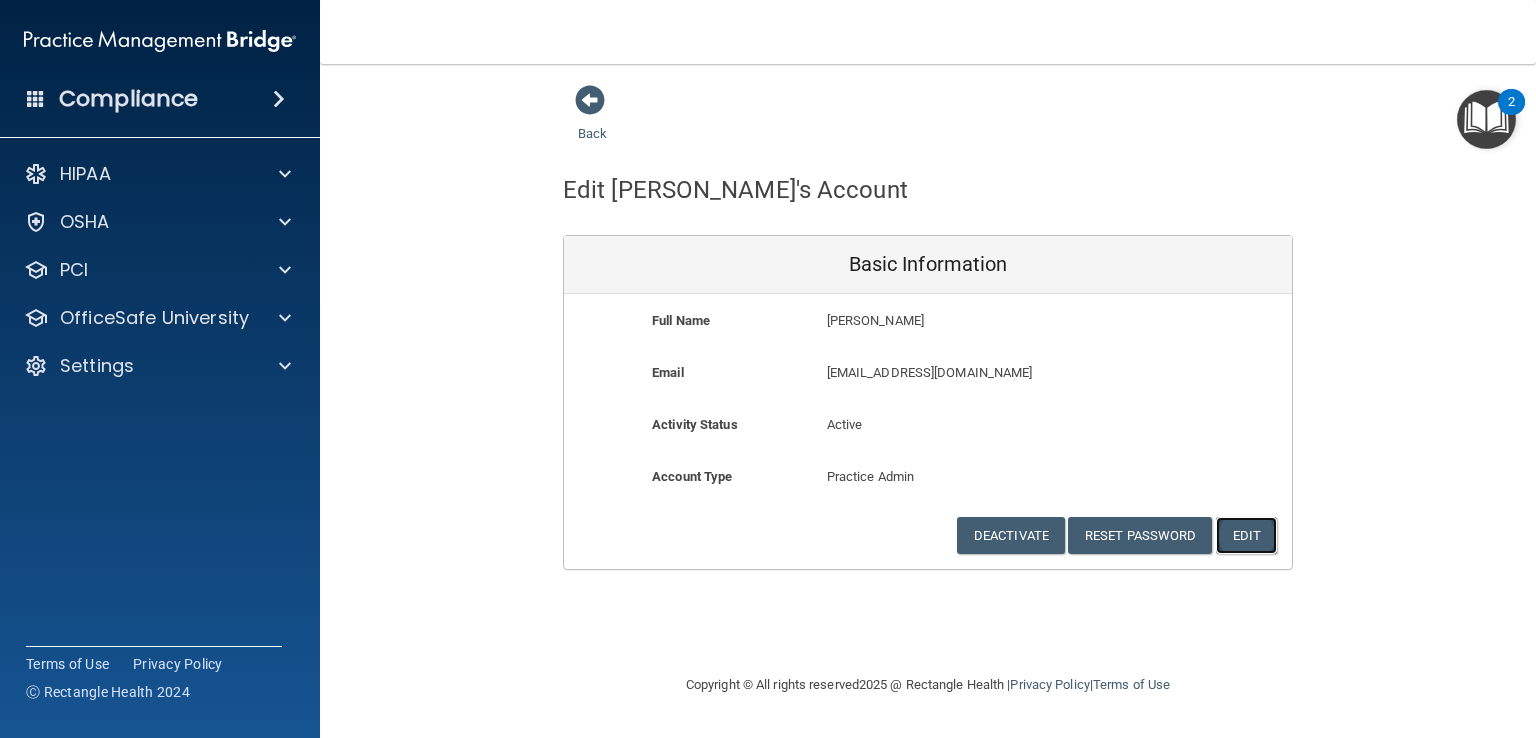 click on "Edit" at bounding box center [1246, 535] 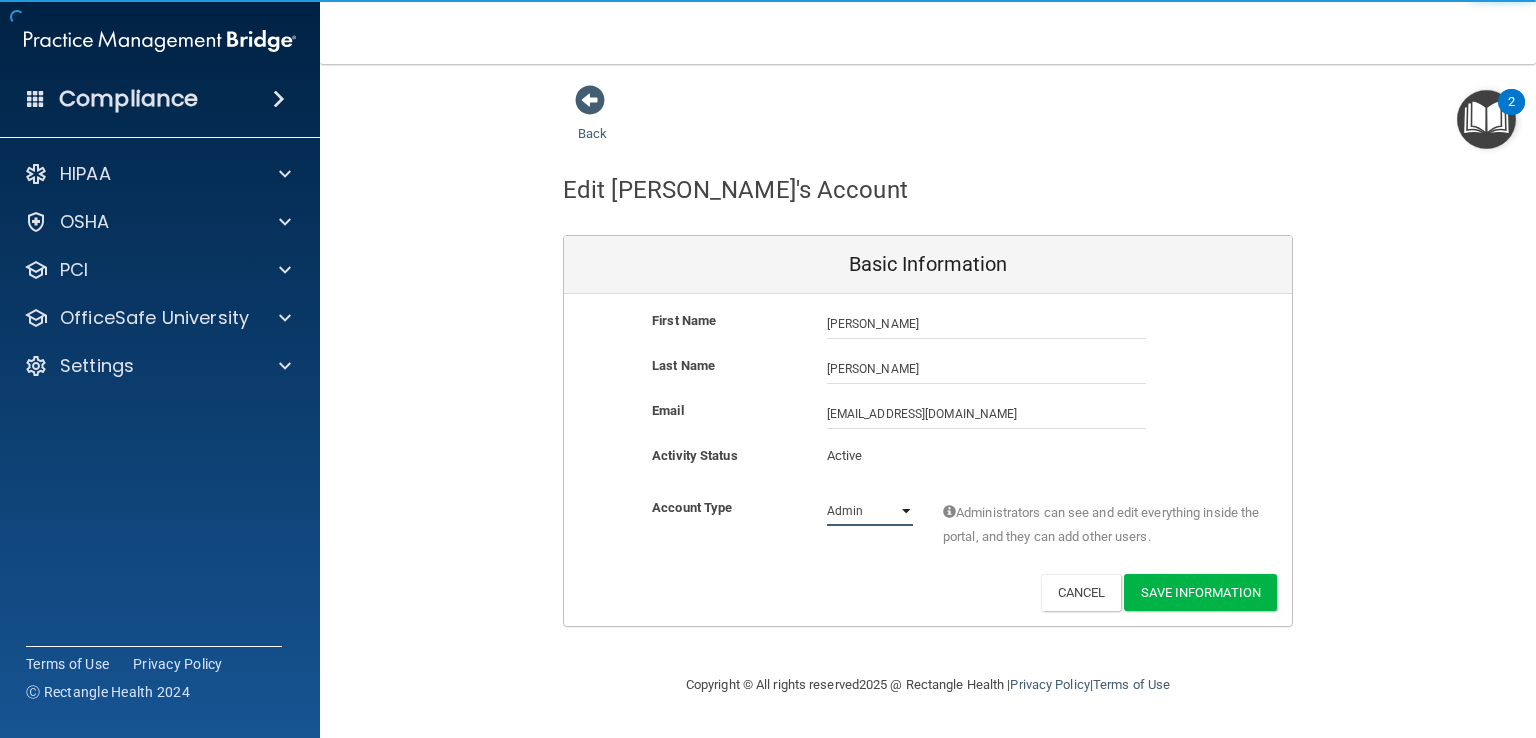 click on "Admin  Member" at bounding box center (870, 511) 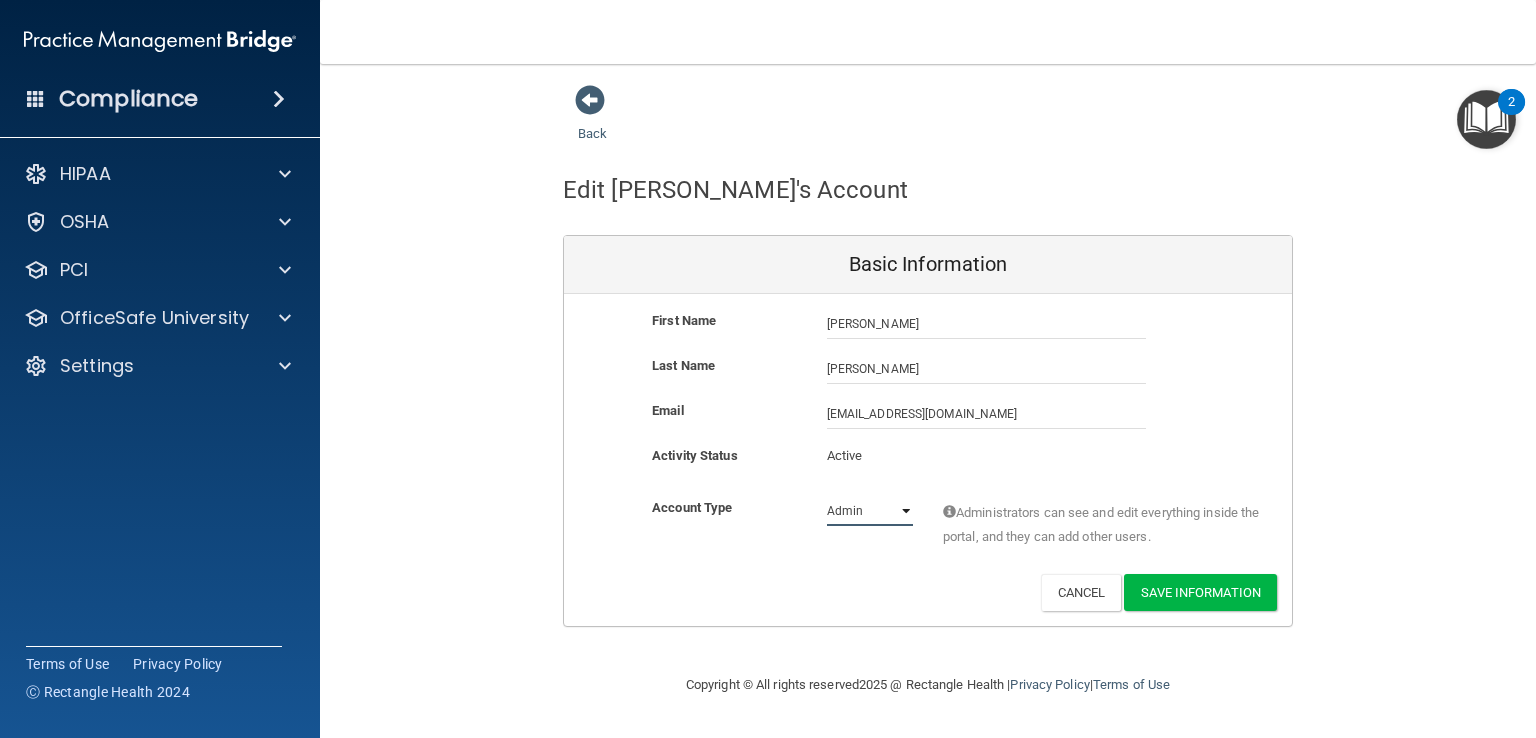 select on "practice_member" 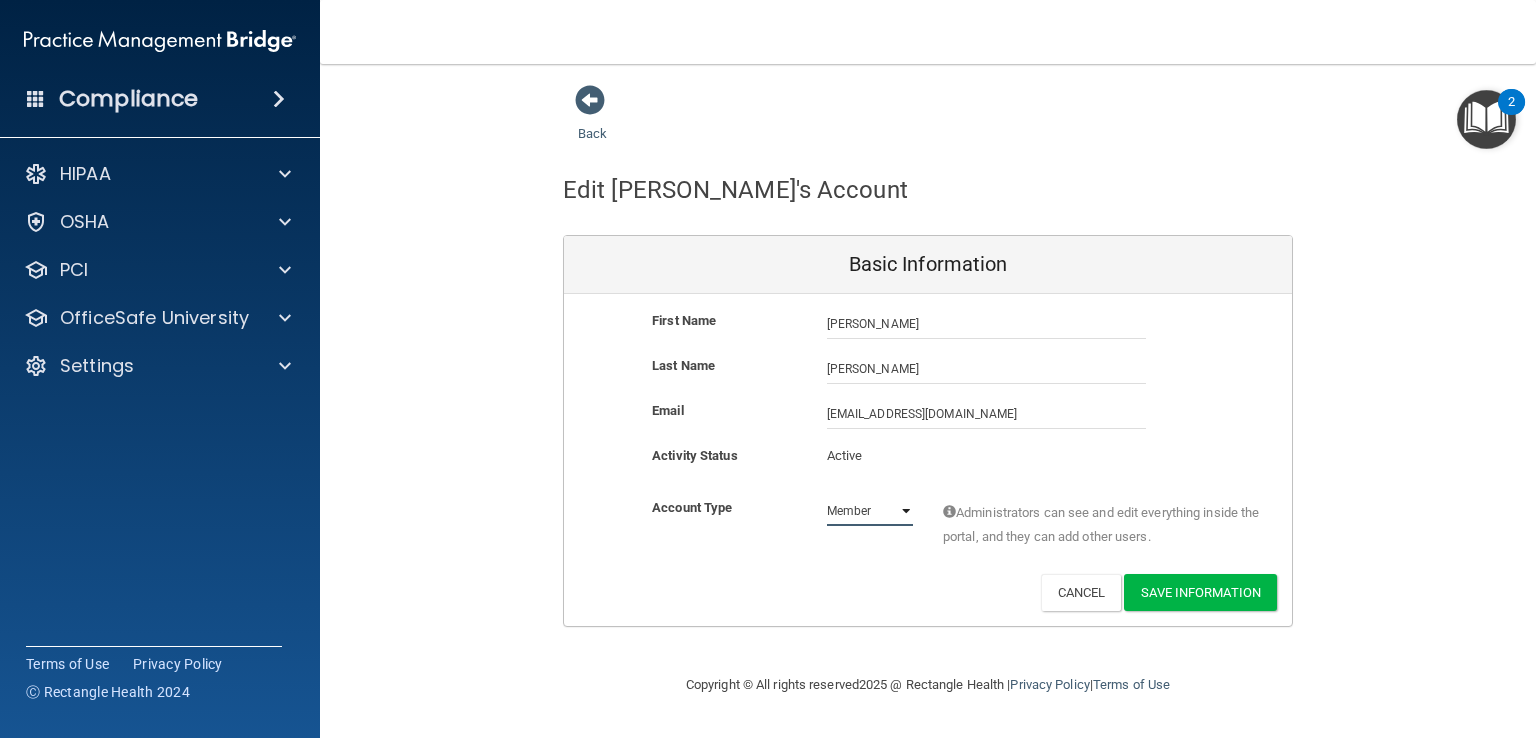 click on "Admin  Member" at bounding box center [870, 511] 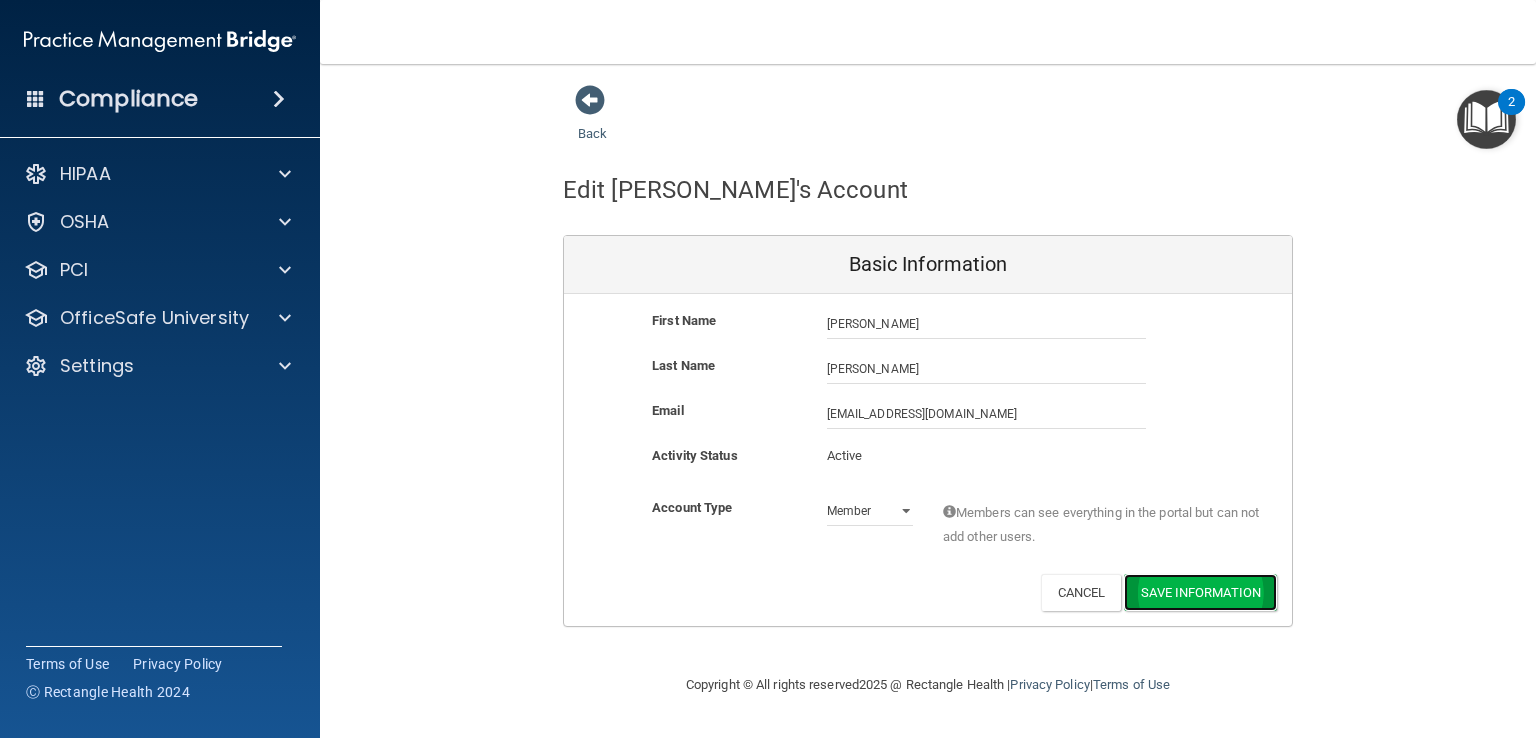 click on "Save Information" at bounding box center (1200, 592) 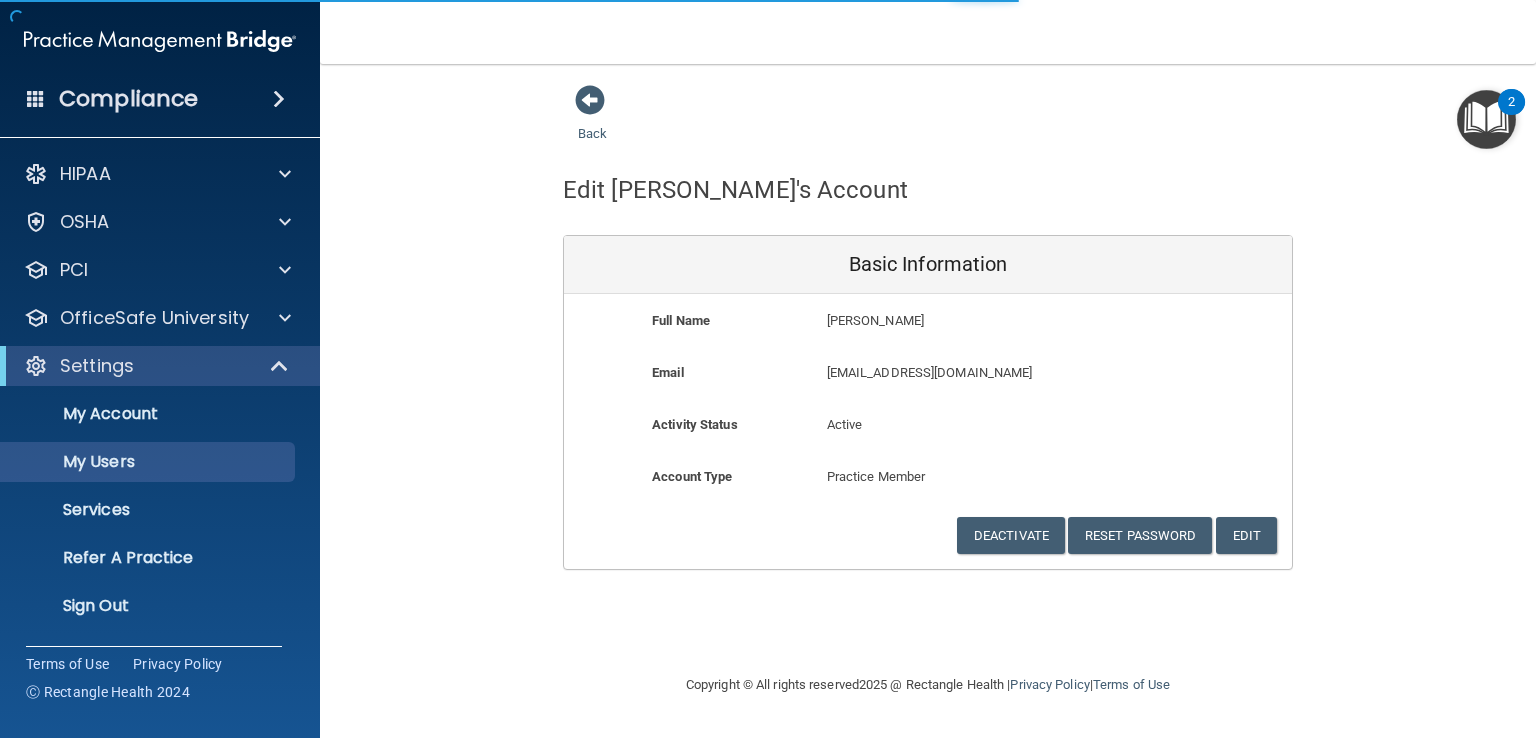 select on "20" 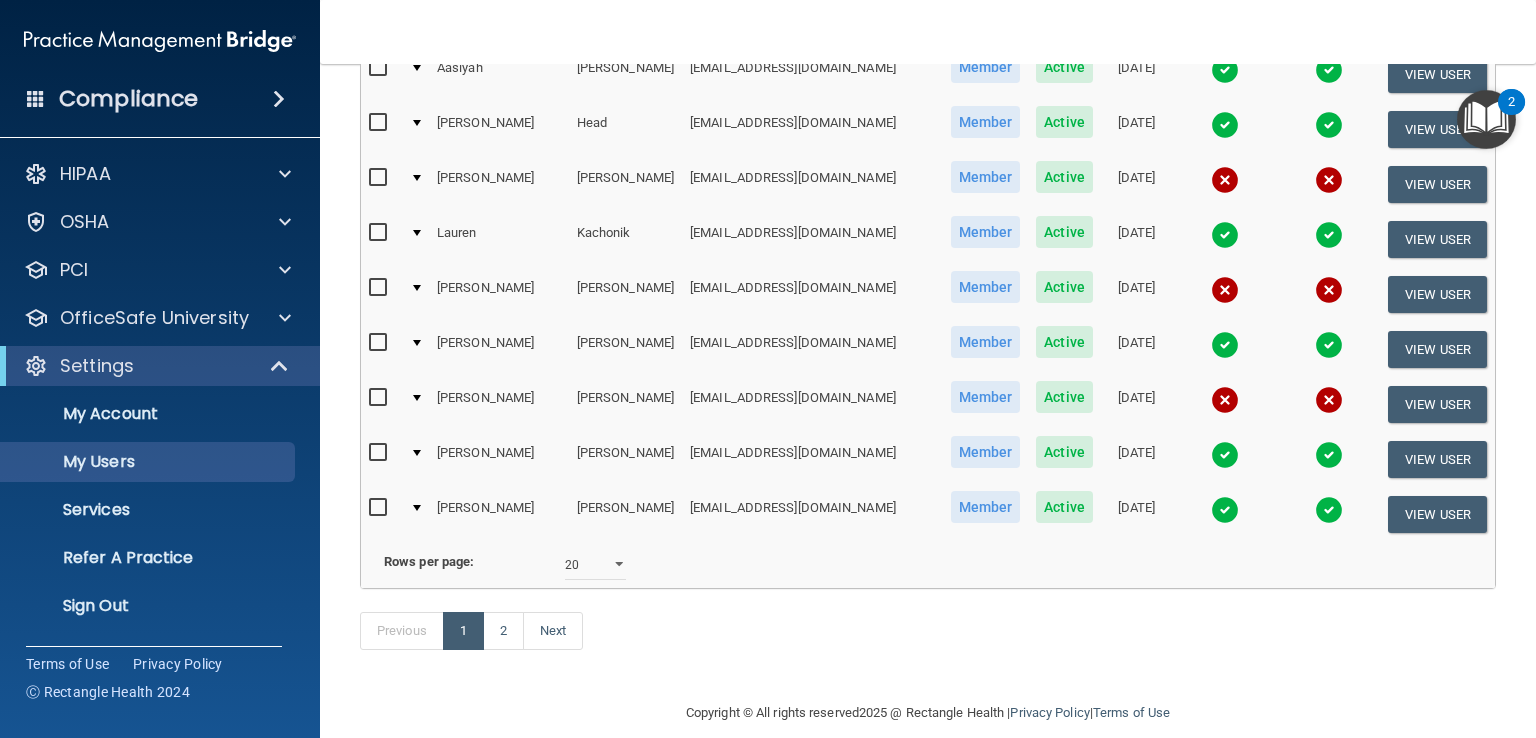 scroll, scrollTop: 1005, scrollLeft: 0, axis: vertical 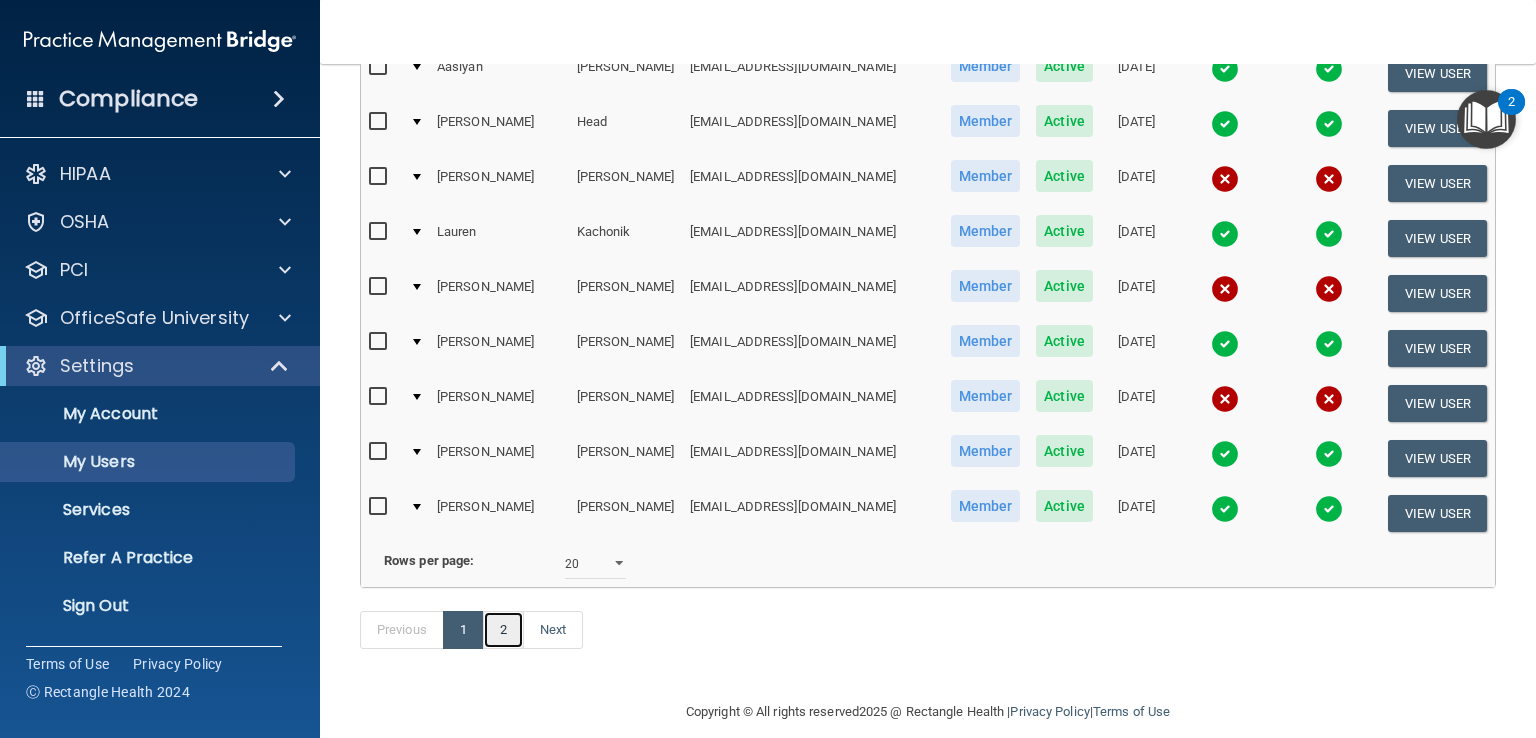 click on "2" at bounding box center (503, 630) 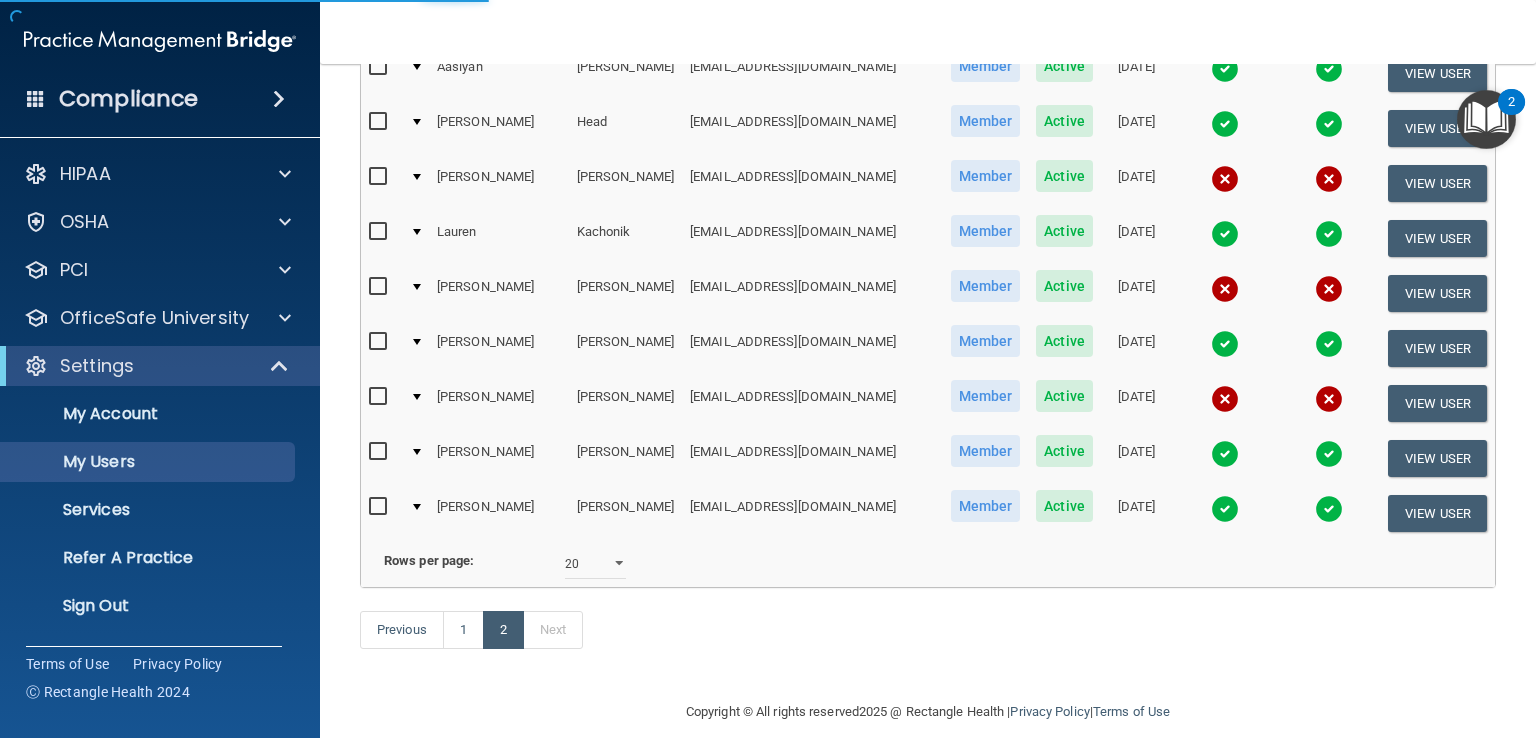 select on "20" 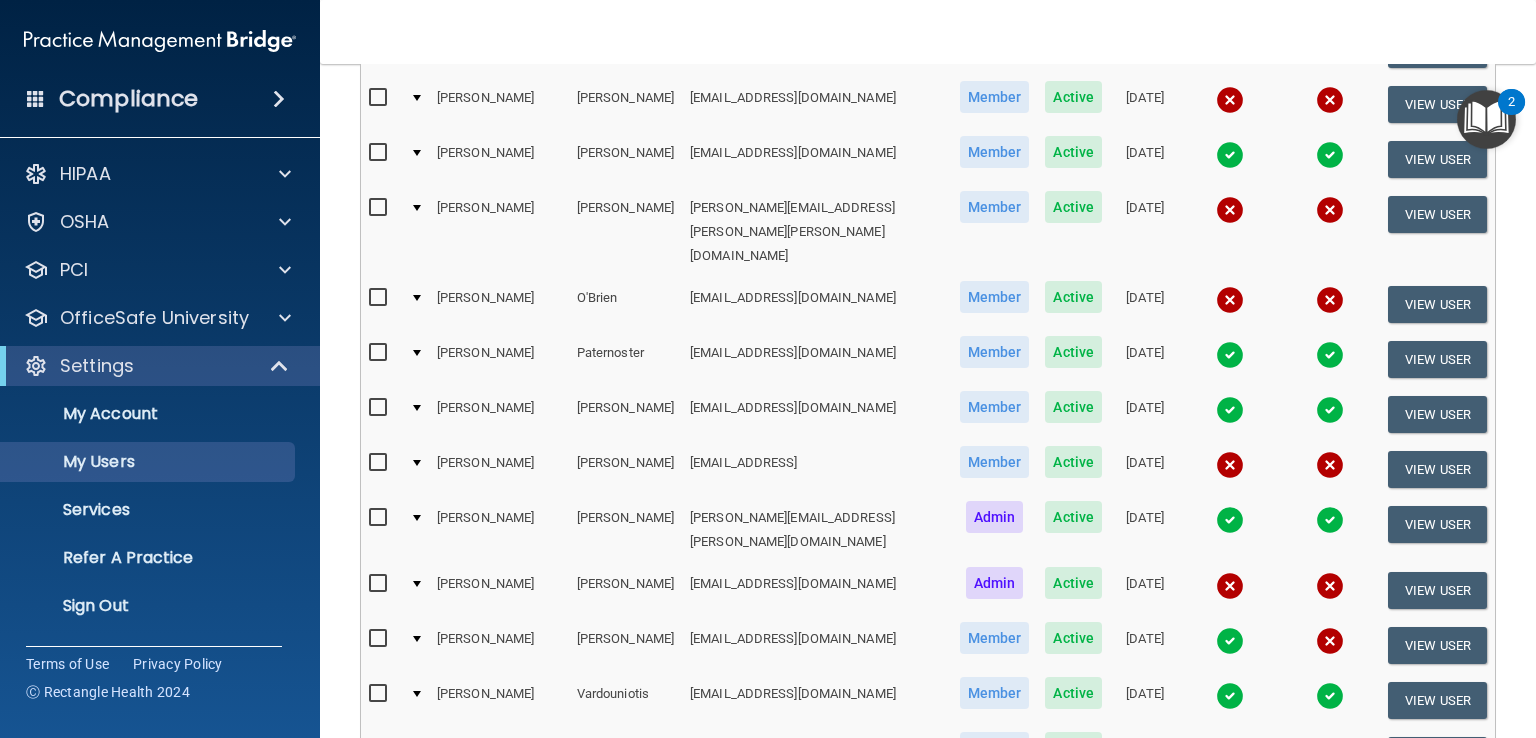 scroll, scrollTop: 700, scrollLeft: 0, axis: vertical 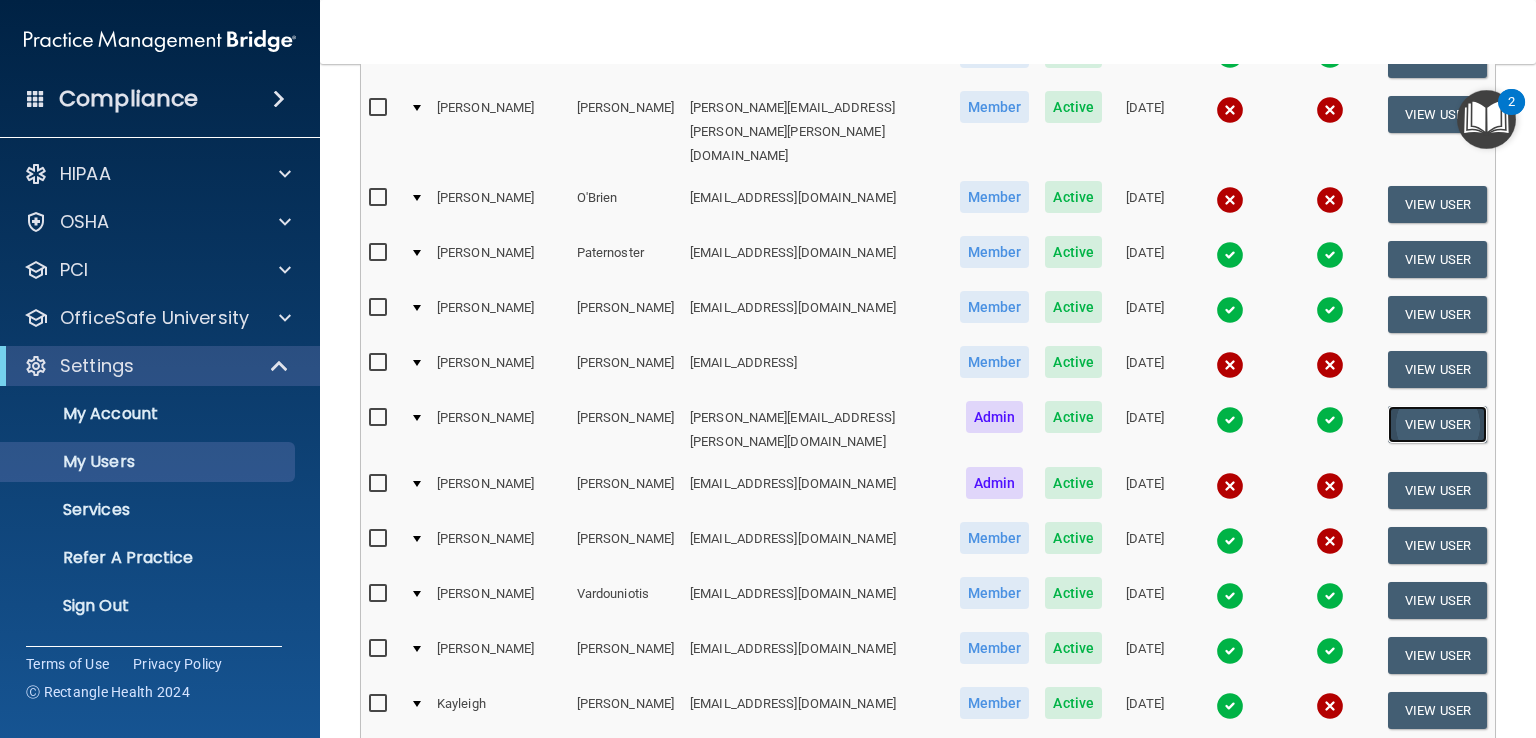 click on "View User" at bounding box center [1437, 424] 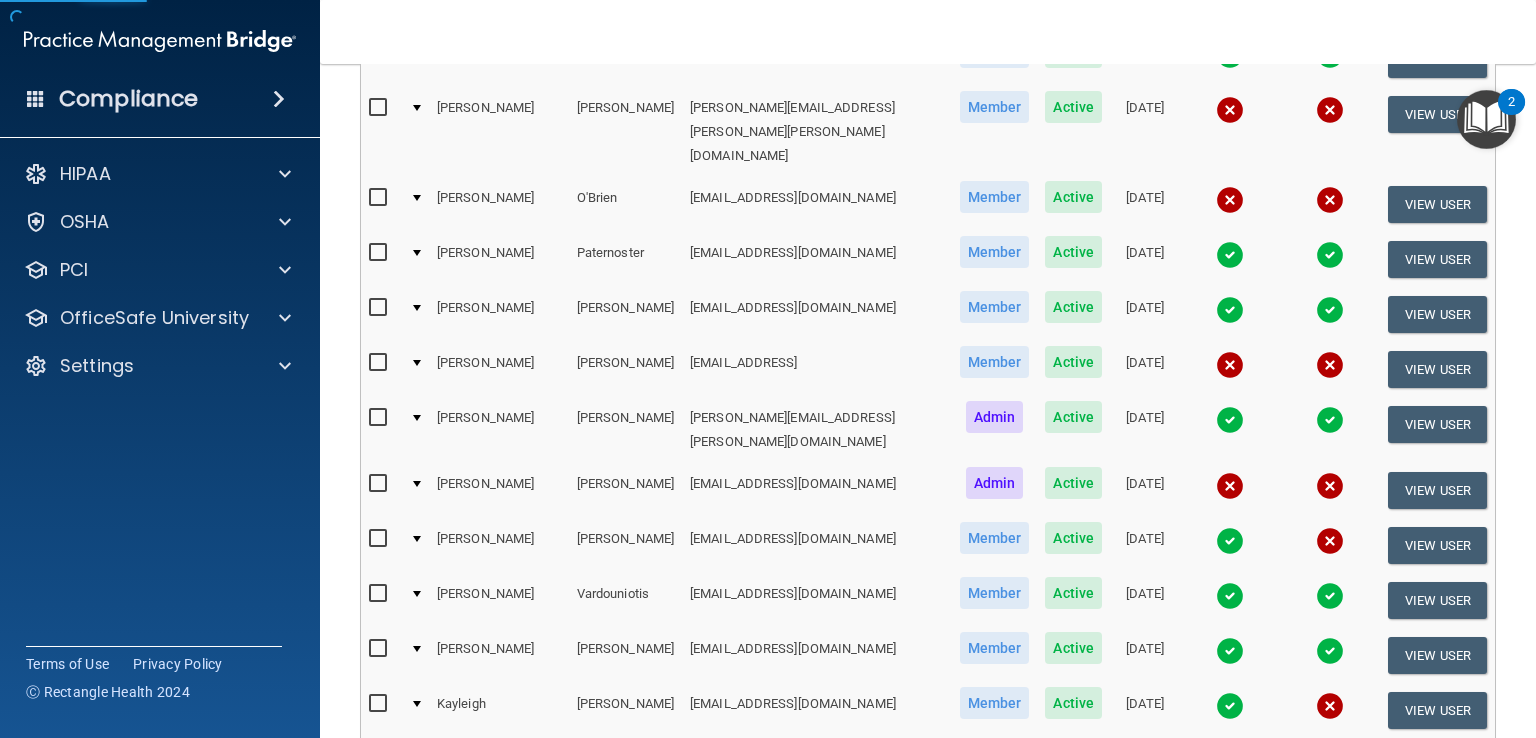 scroll, scrollTop: 0, scrollLeft: 0, axis: both 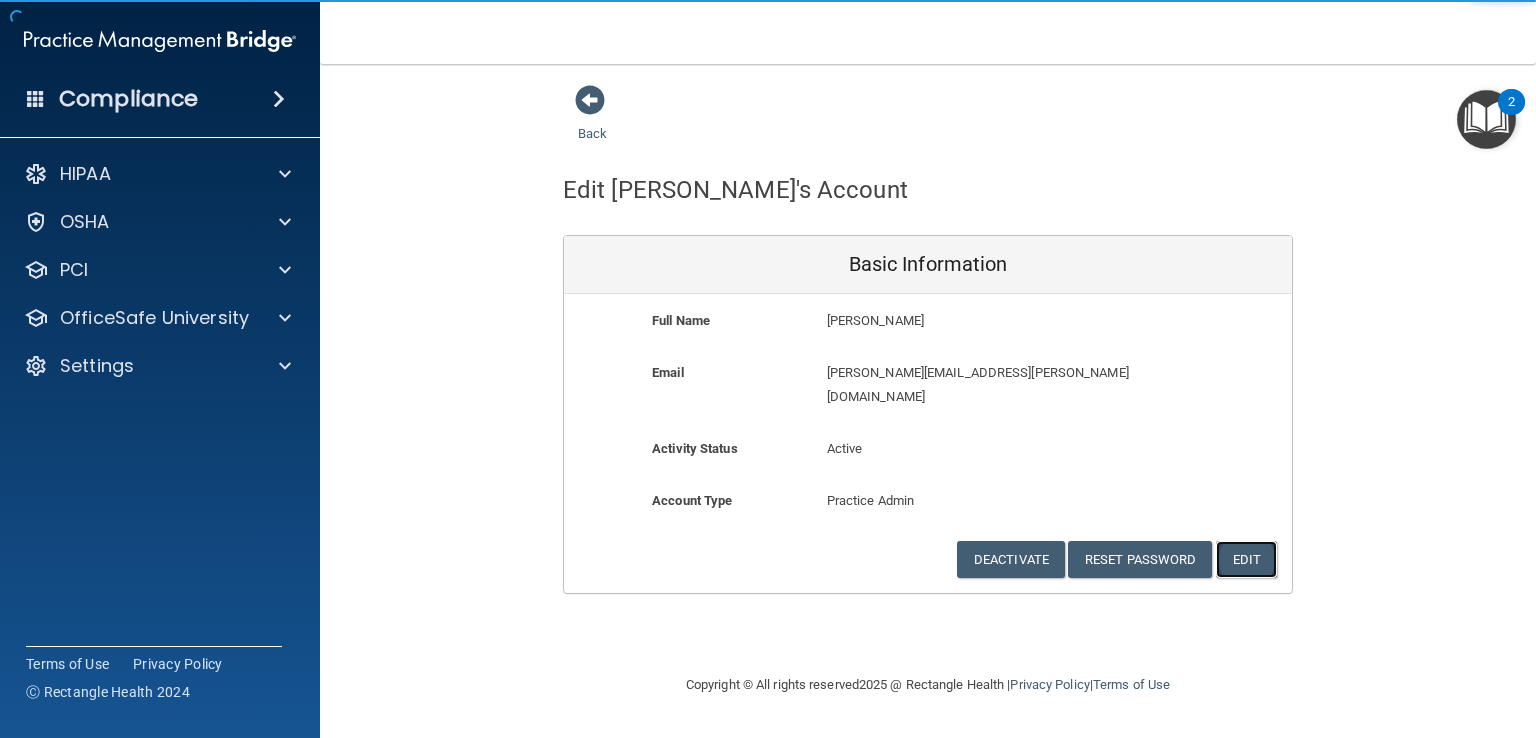click on "Edit" at bounding box center (1246, 559) 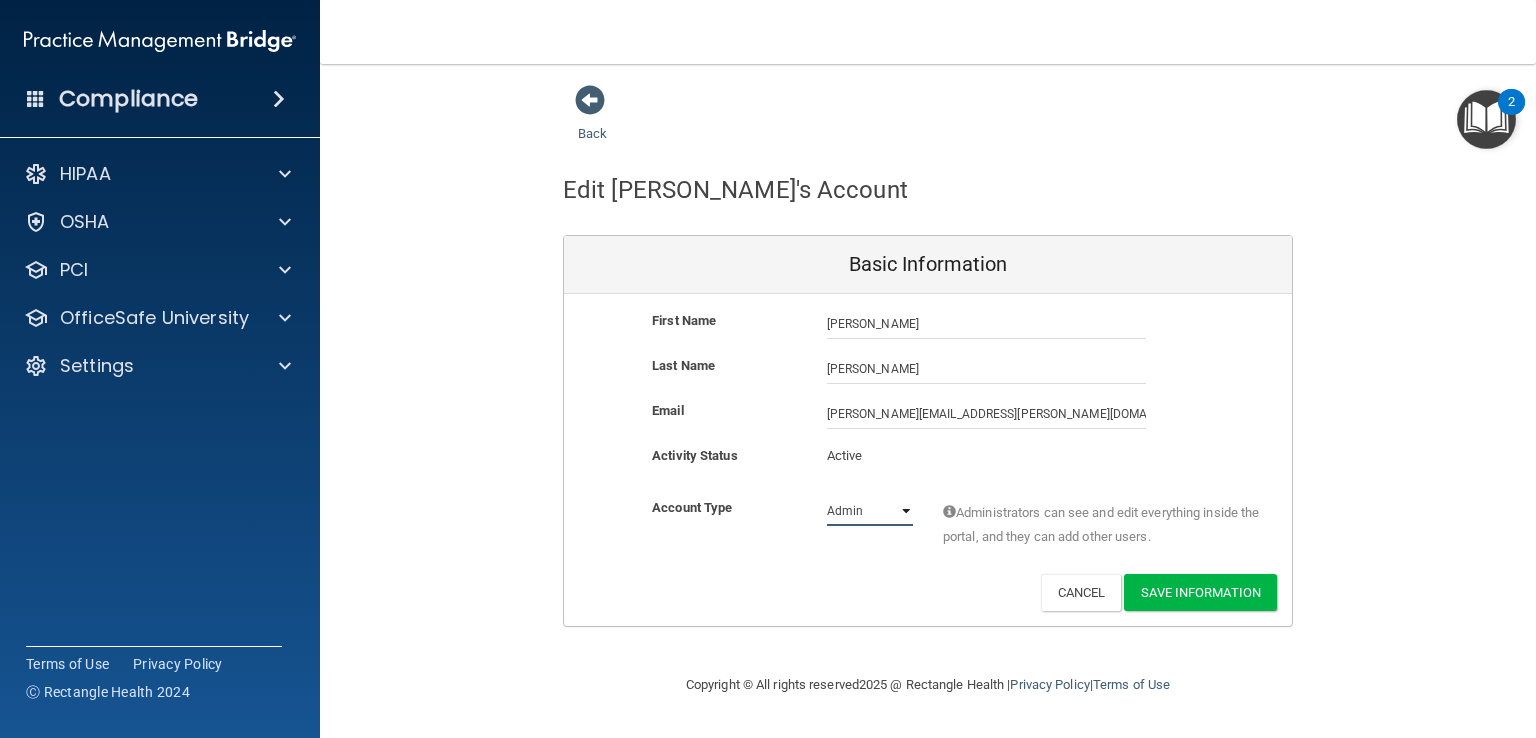 click on "Admin  Member" at bounding box center (870, 511) 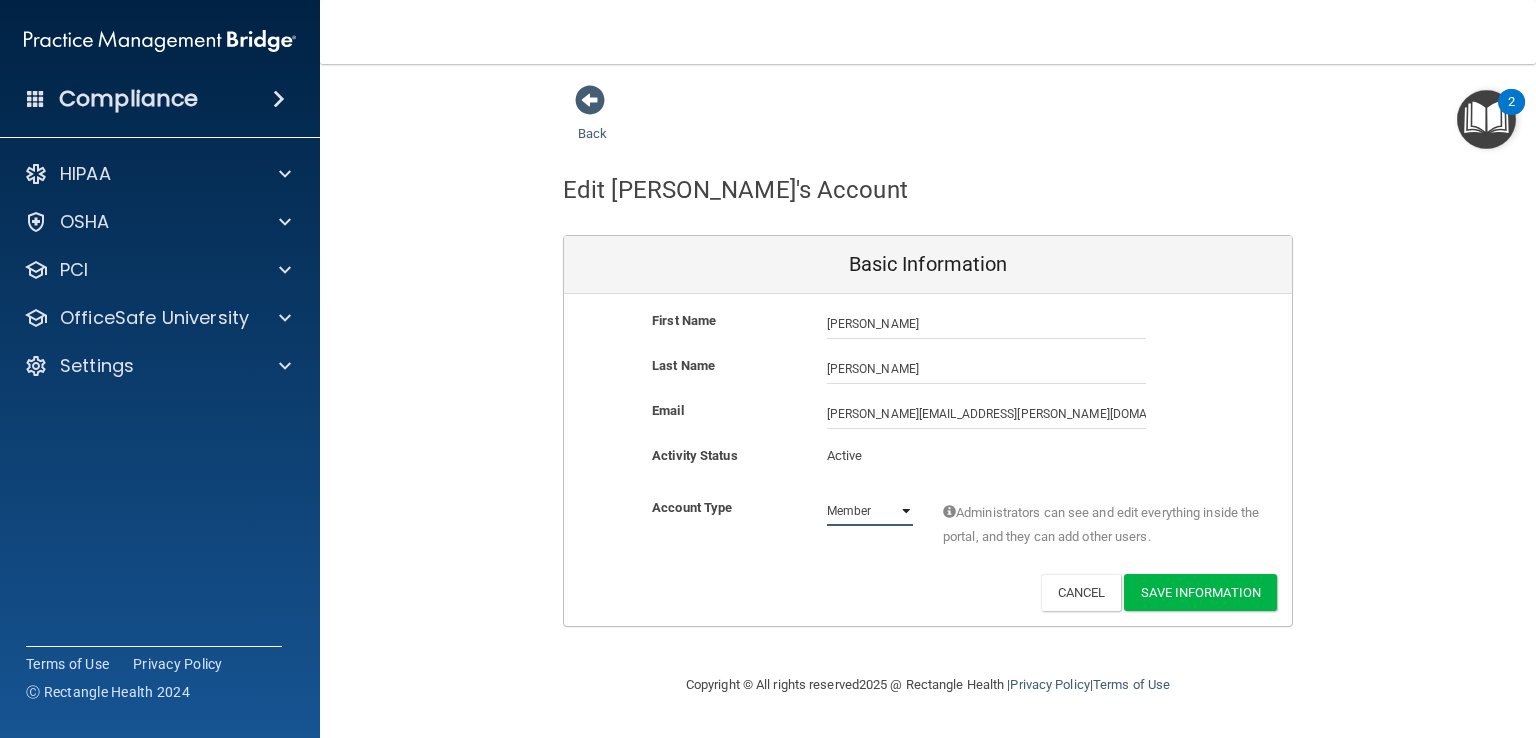 click on "Admin  Member" at bounding box center [870, 511] 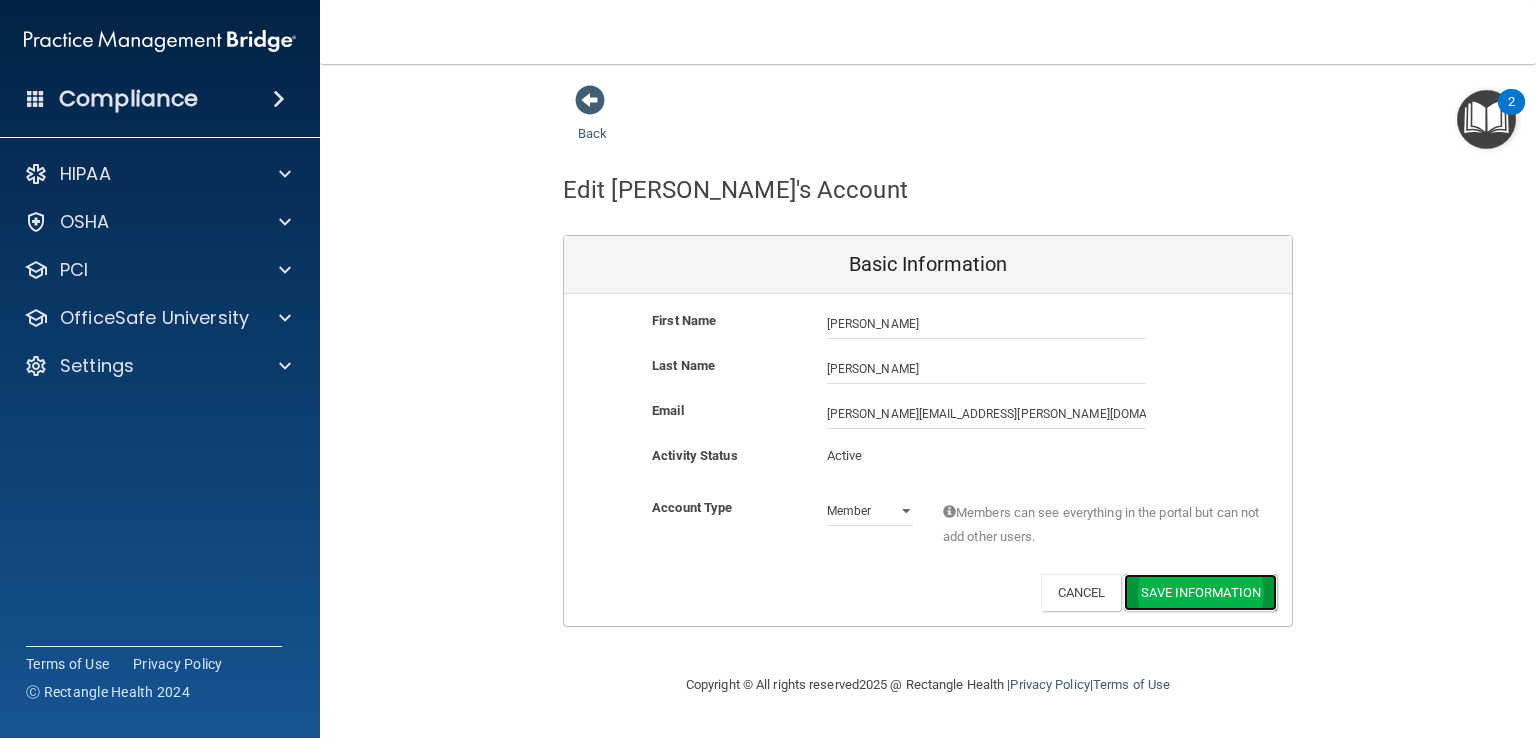 click on "Save Information" at bounding box center (1200, 592) 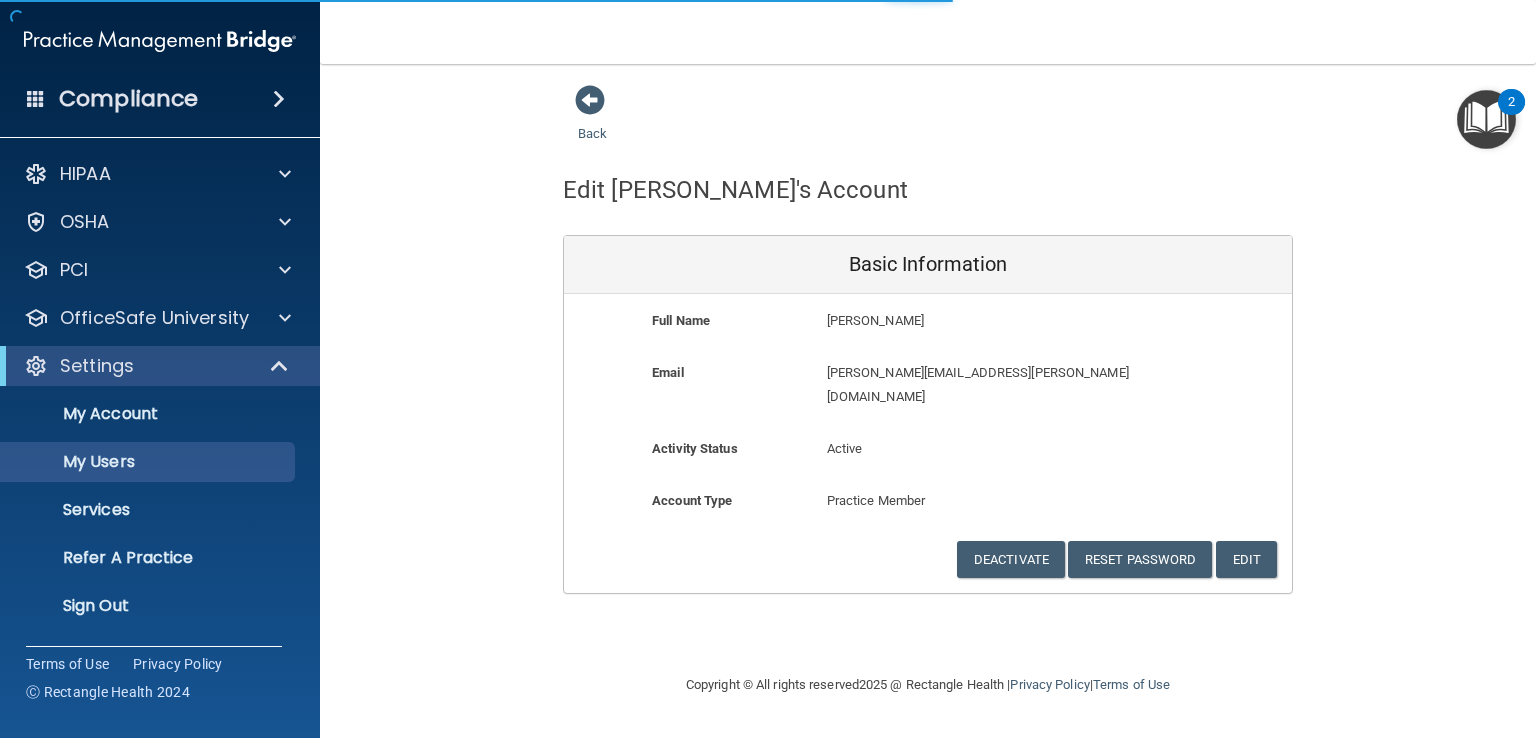 select on "20" 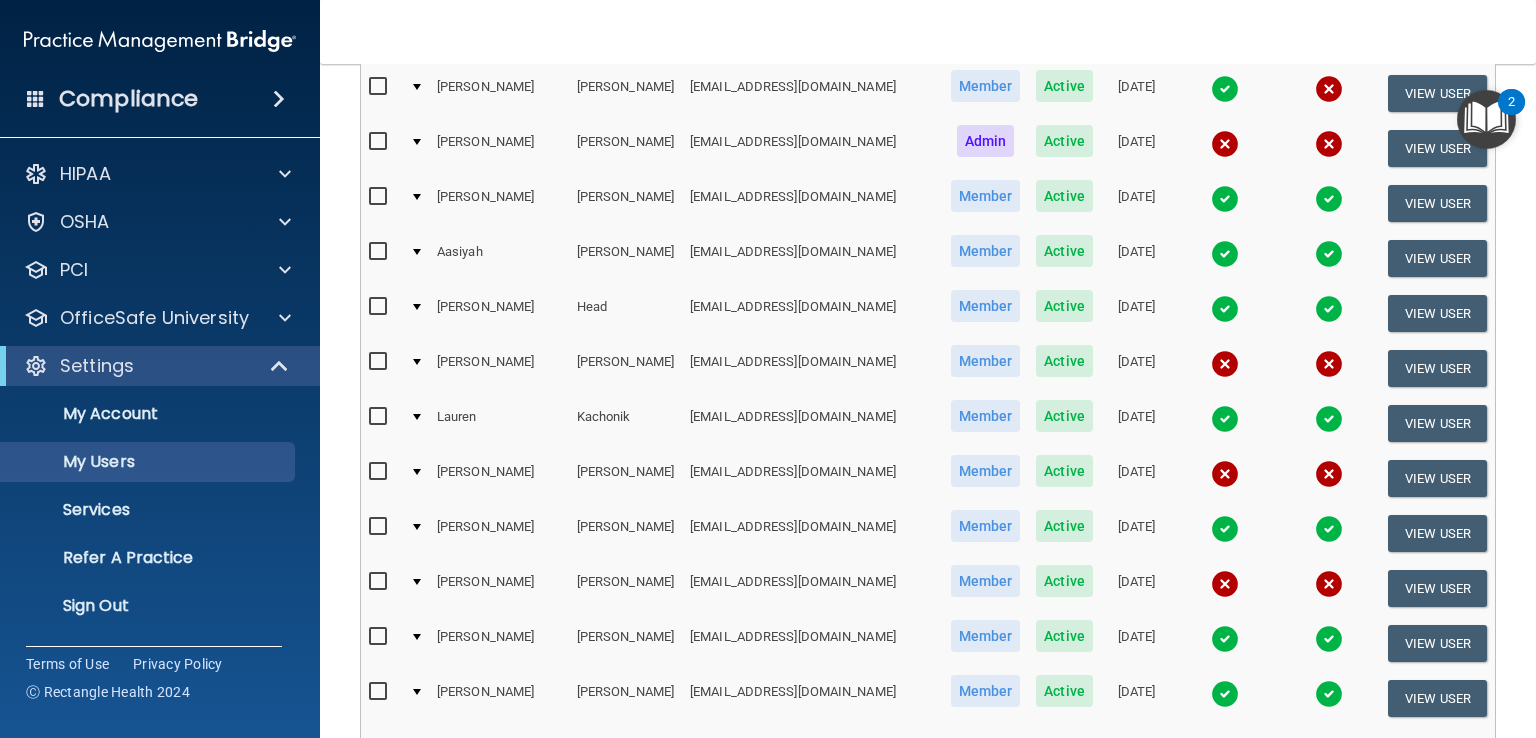 scroll, scrollTop: 1000, scrollLeft: 0, axis: vertical 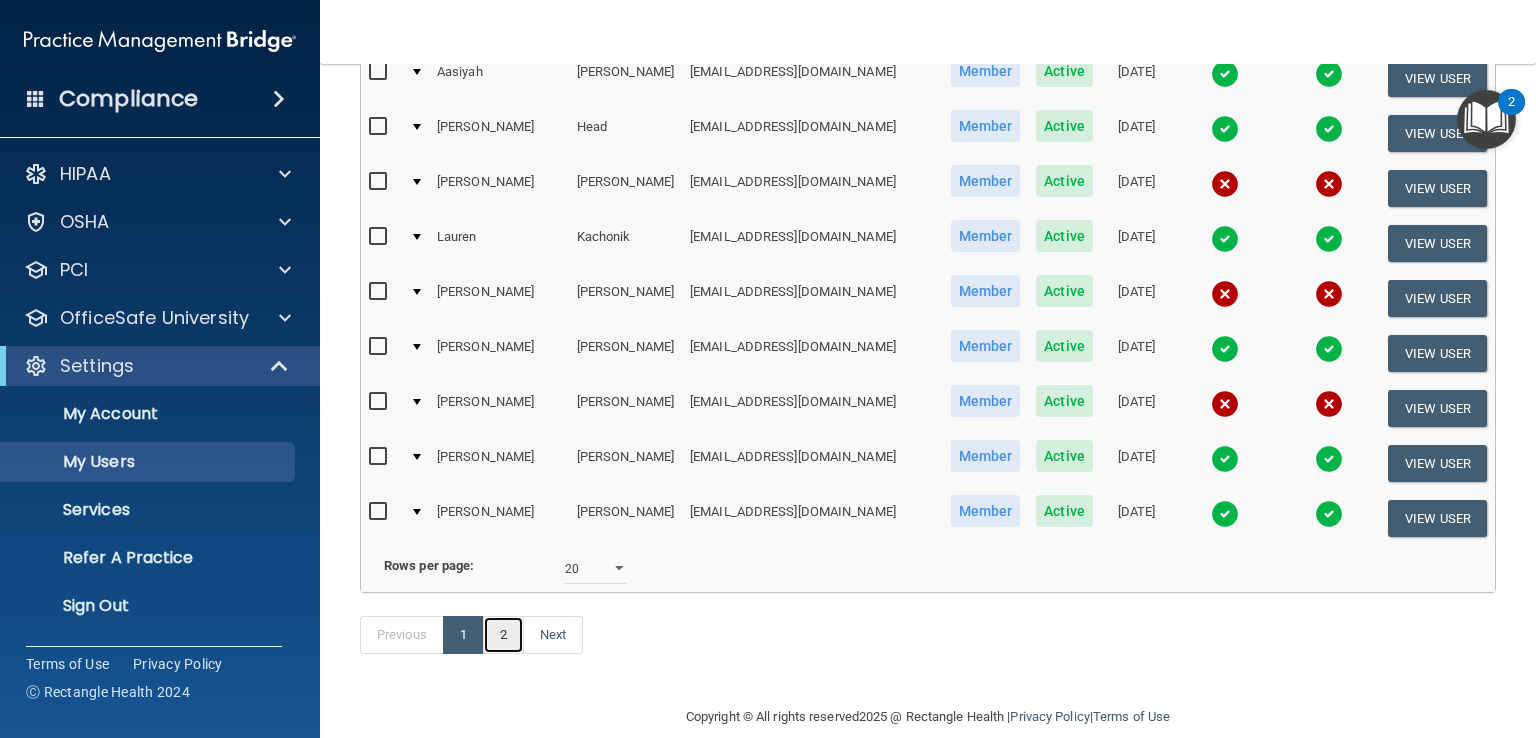 click on "2" at bounding box center (503, 635) 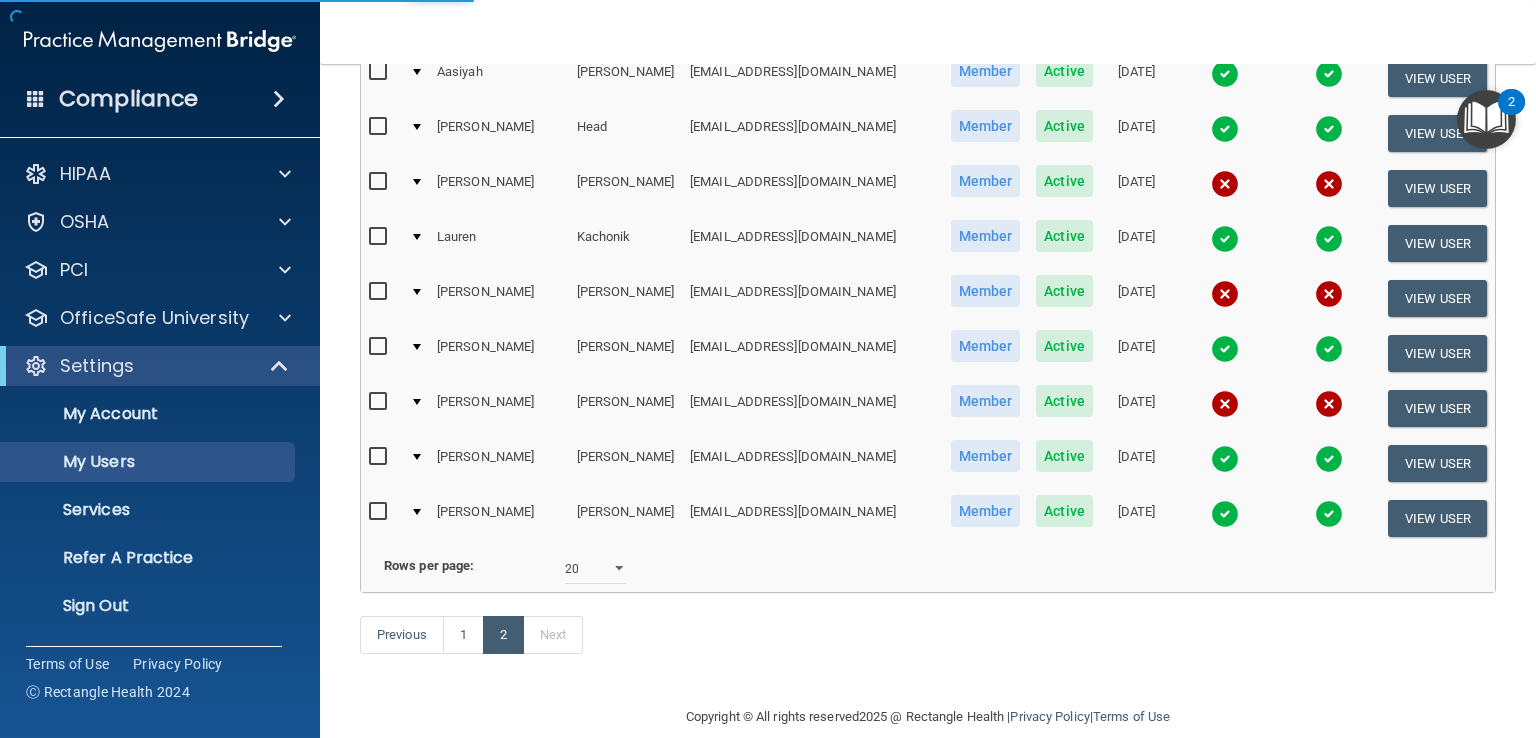 select on "20" 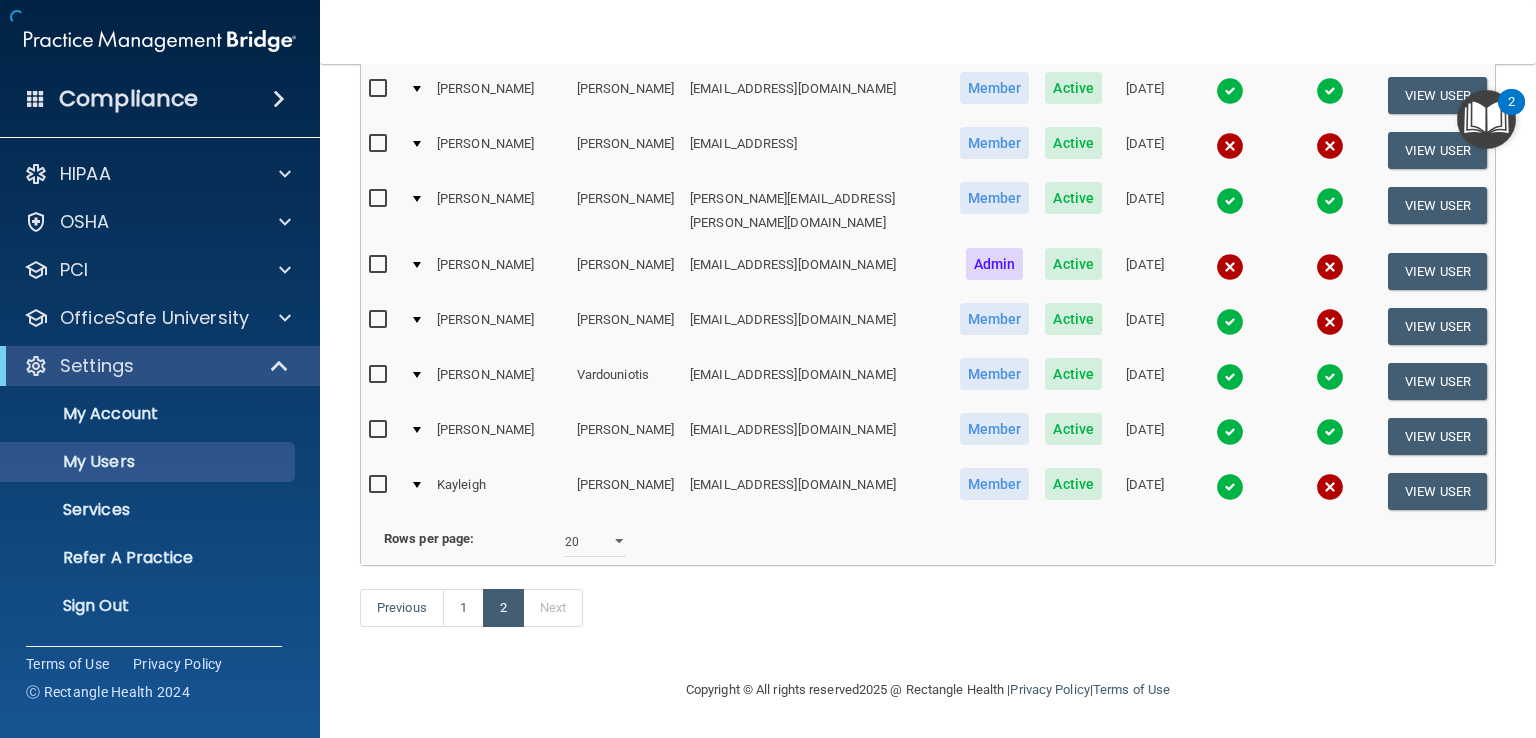 scroll, scrollTop: 0, scrollLeft: 0, axis: both 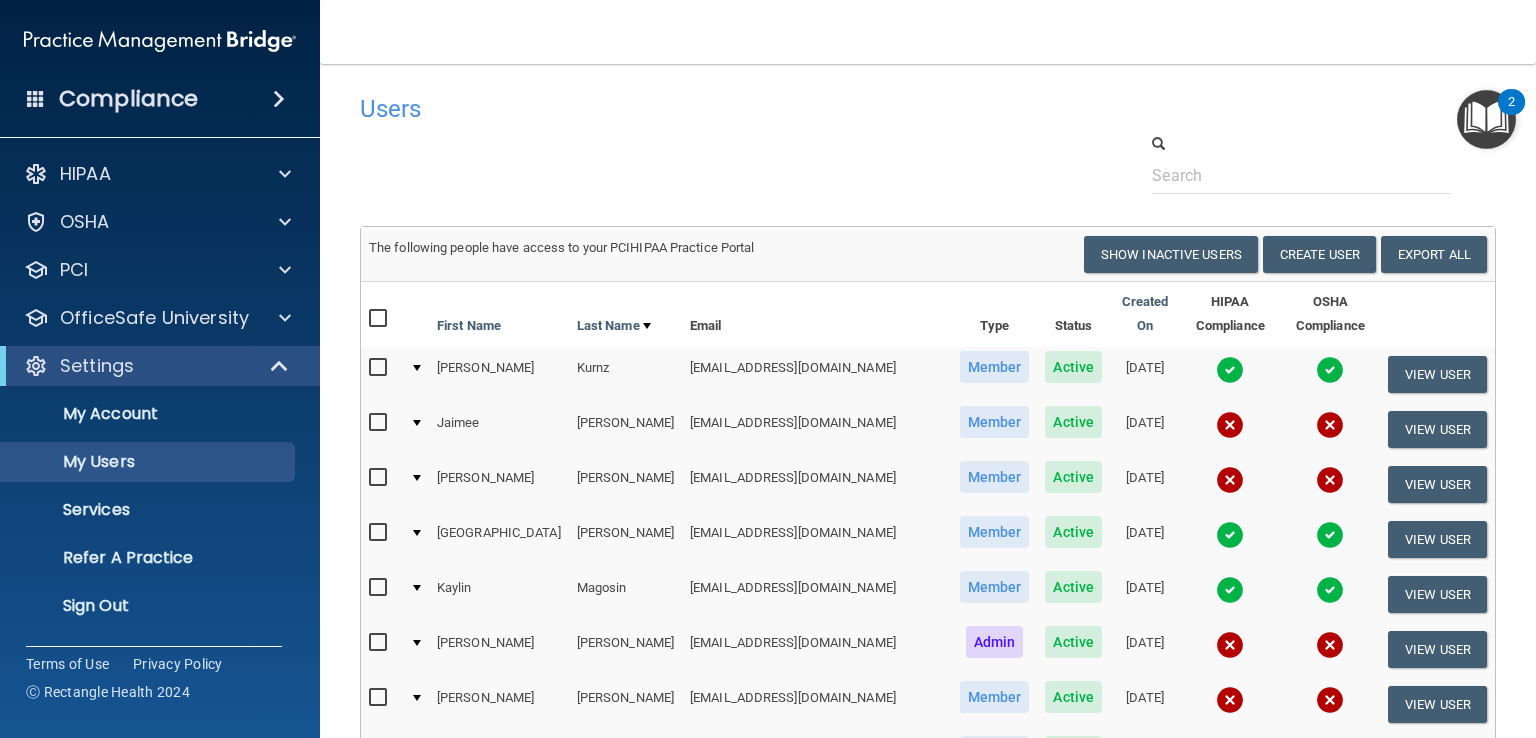 click at bounding box center [380, 478] 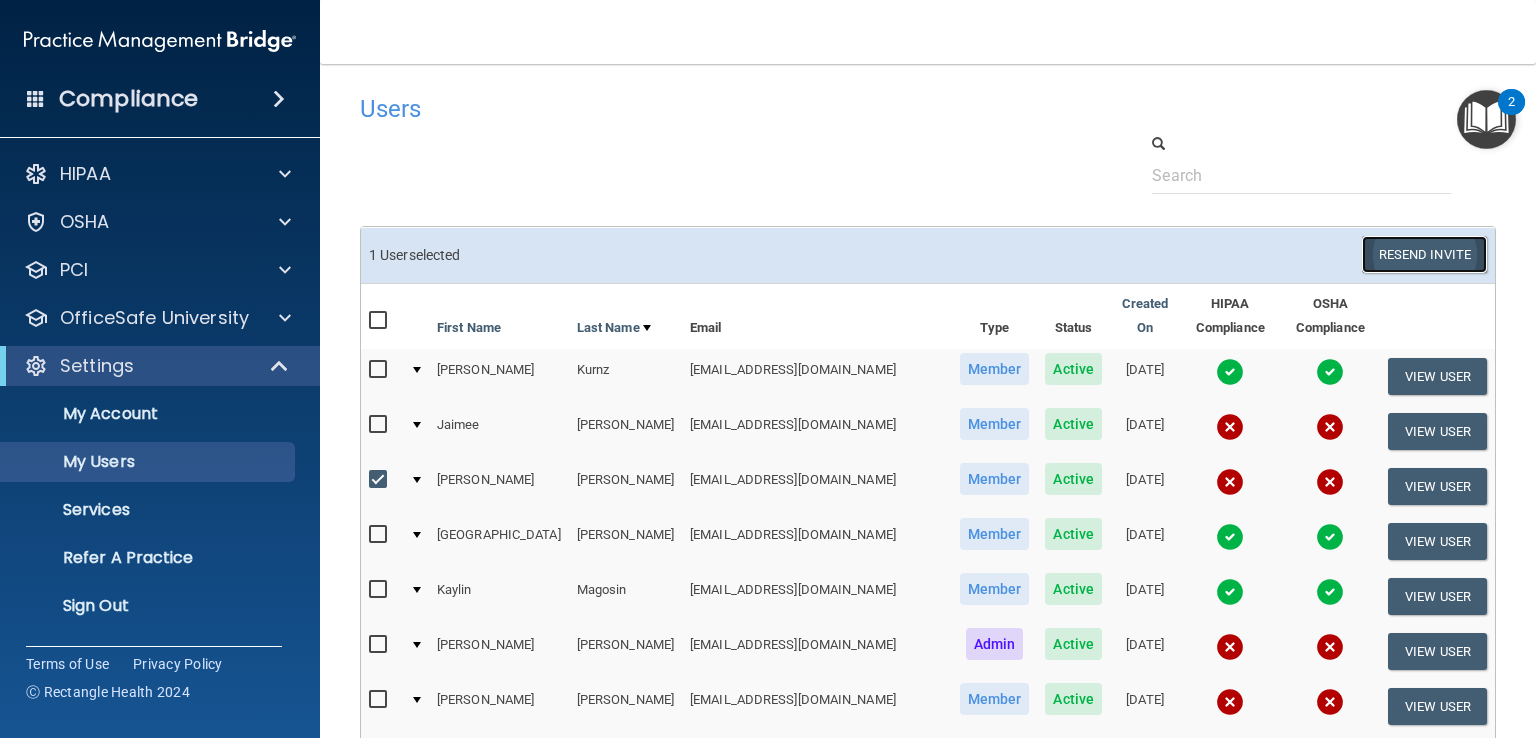 click on "Resend Invite" at bounding box center (1424, 254) 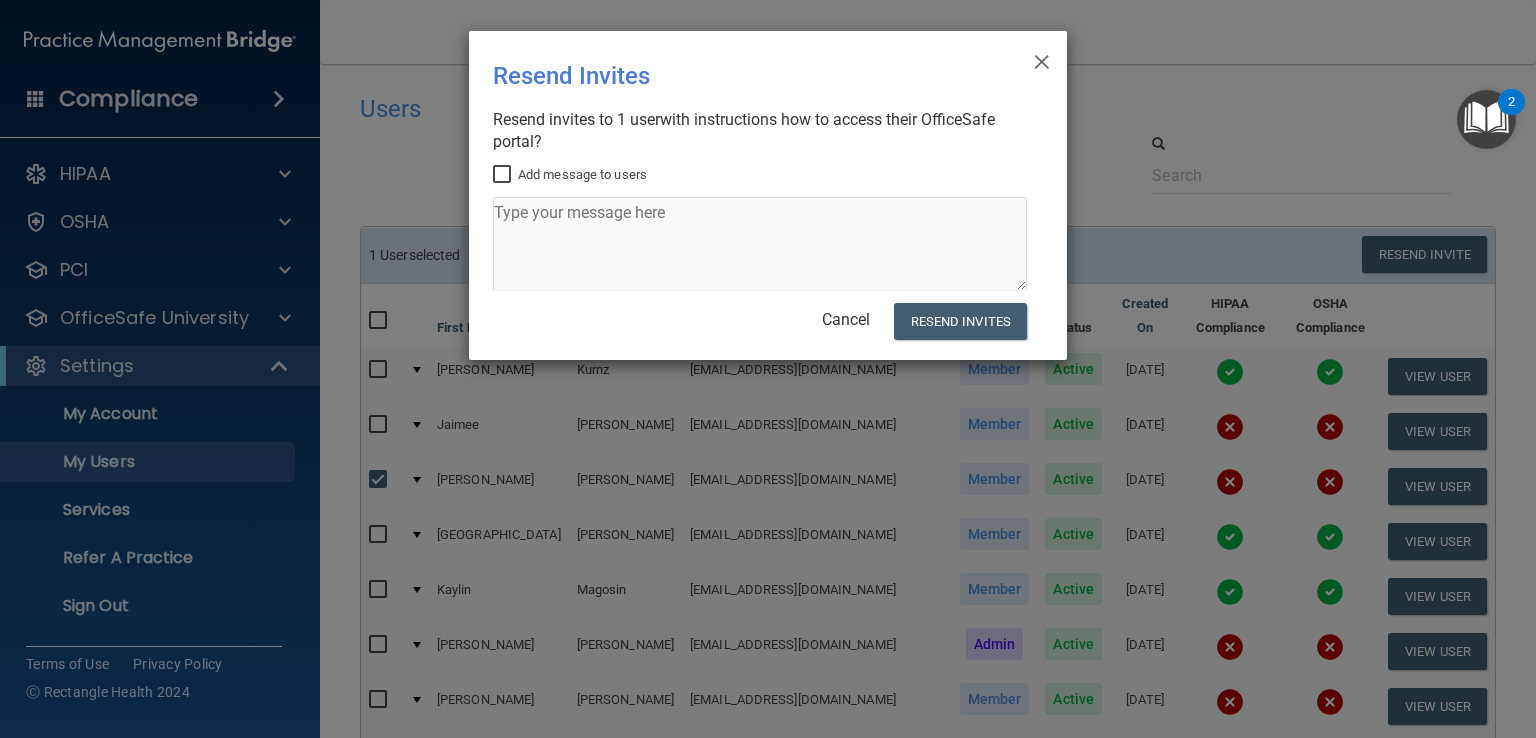 click on "Add message to users" at bounding box center [504, 175] 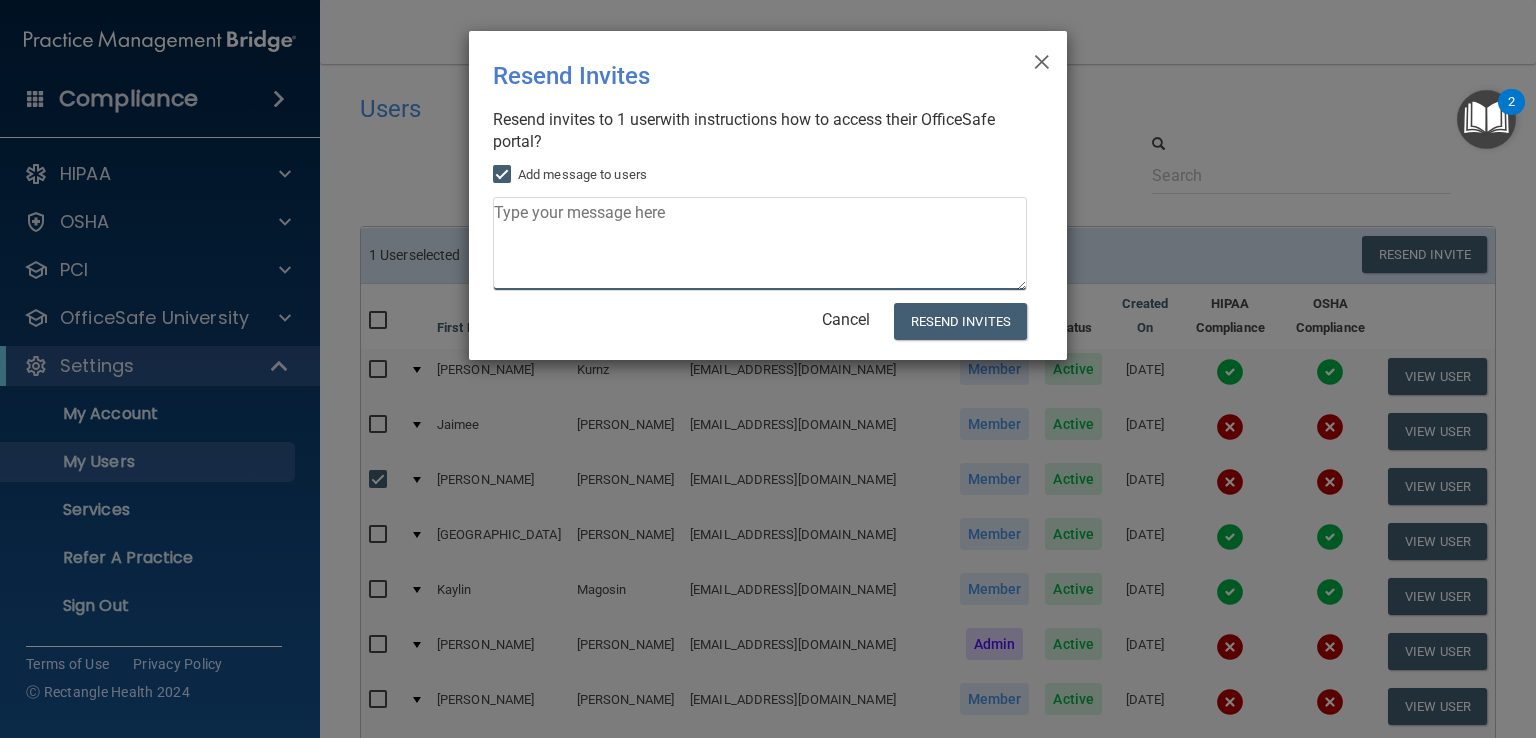 click at bounding box center (760, 244) 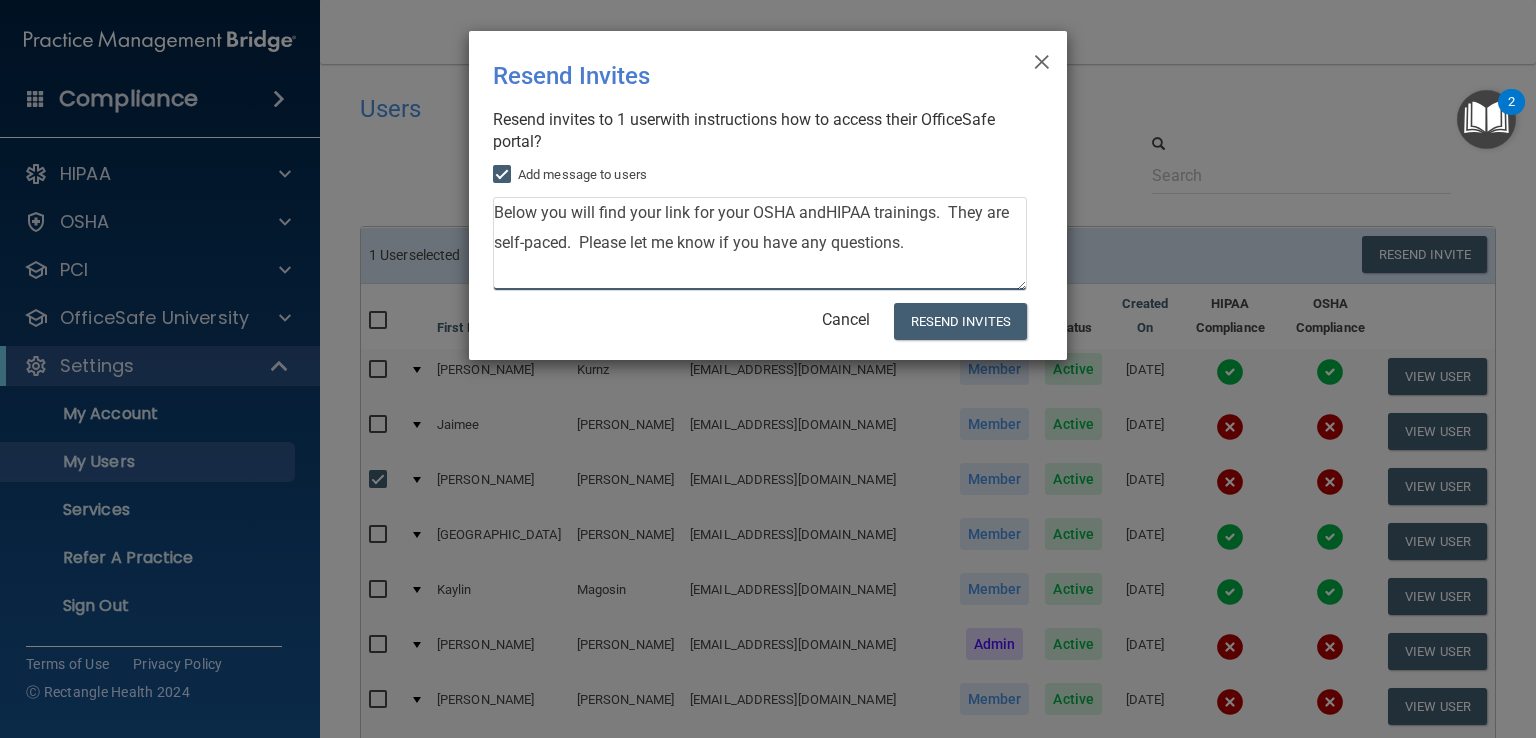 scroll, scrollTop: 25, scrollLeft: 0, axis: vertical 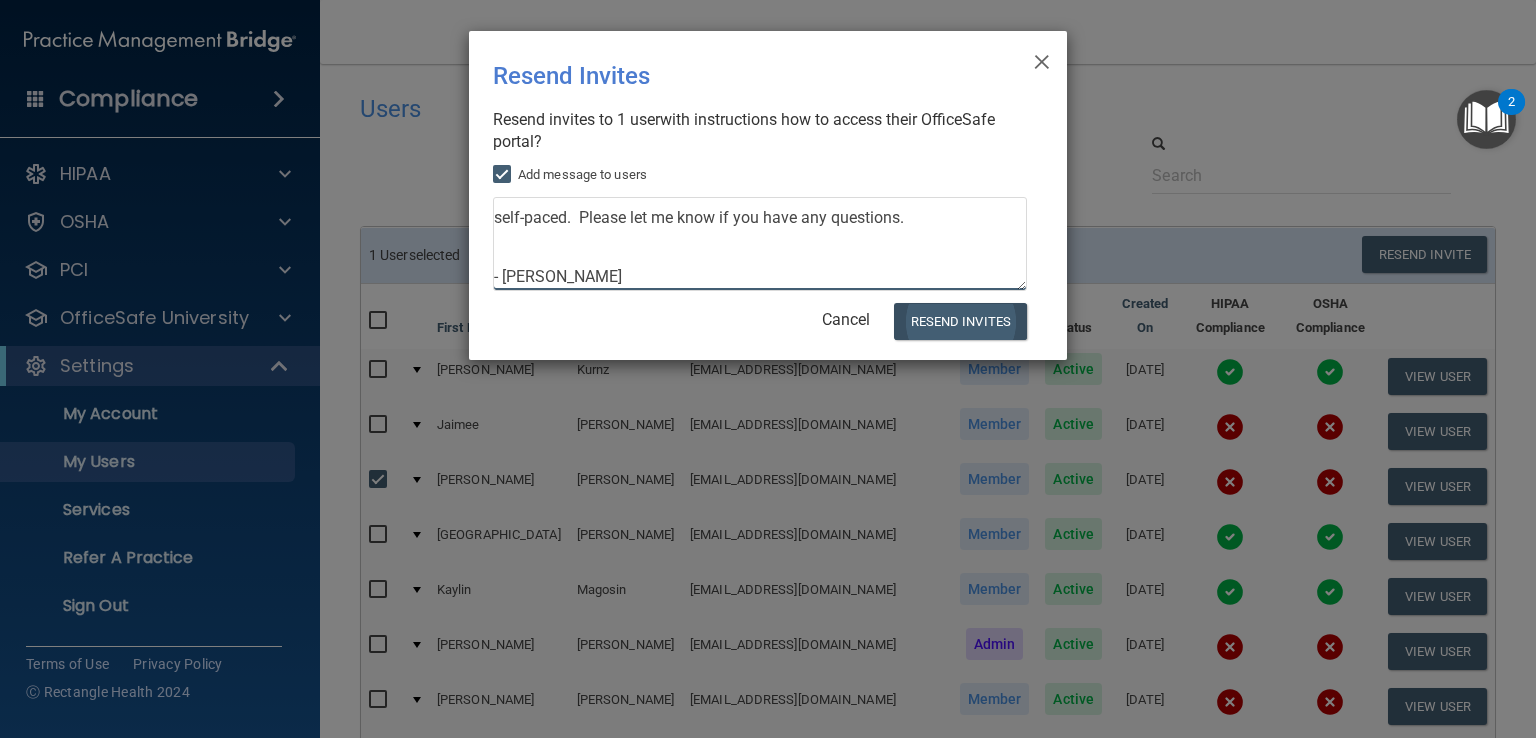 type on "Below you will find your link for your OSHA andHIPAA trainings.  They are self-paced.  Please let me know if you have any questions.
- [PERSON_NAME]" 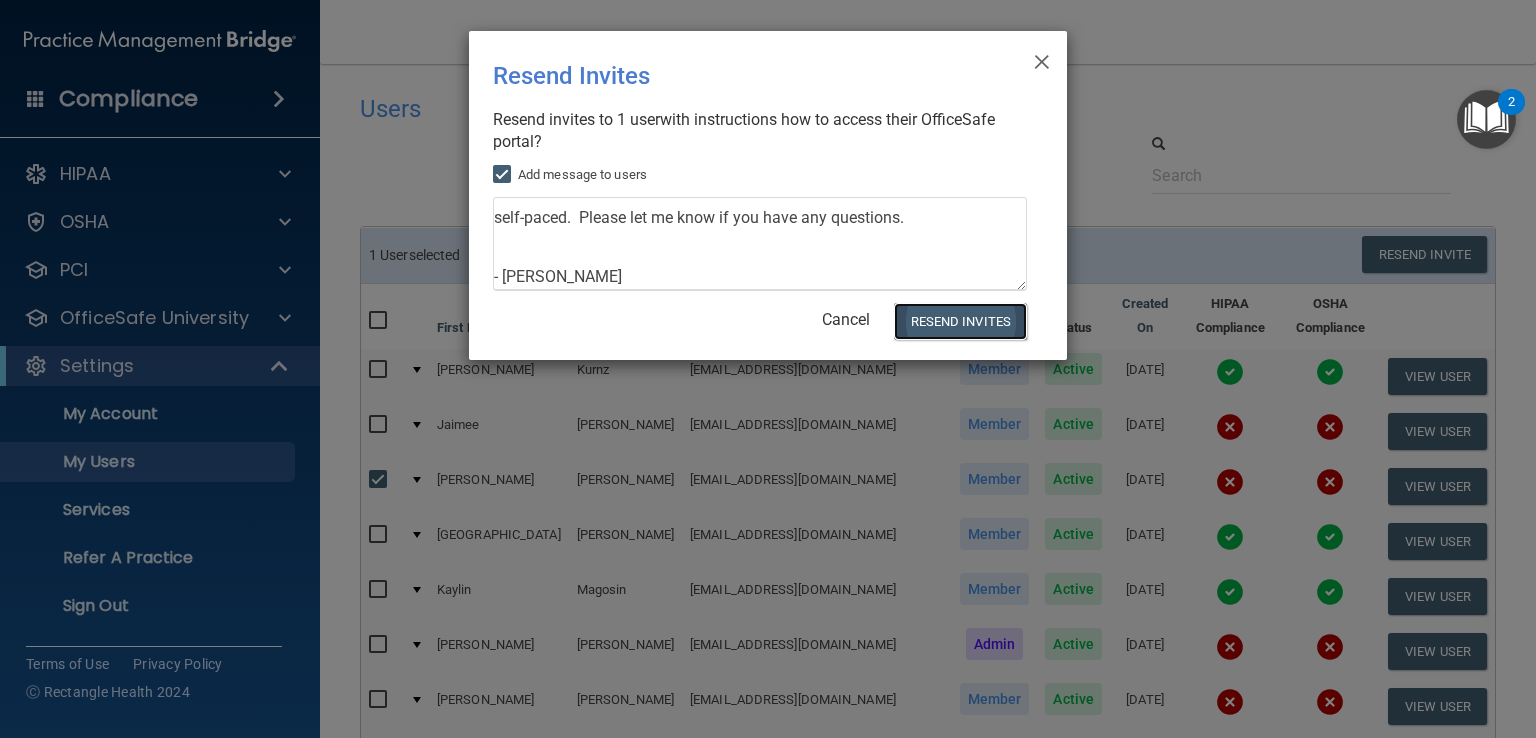 click on "Resend Invites" at bounding box center [960, 321] 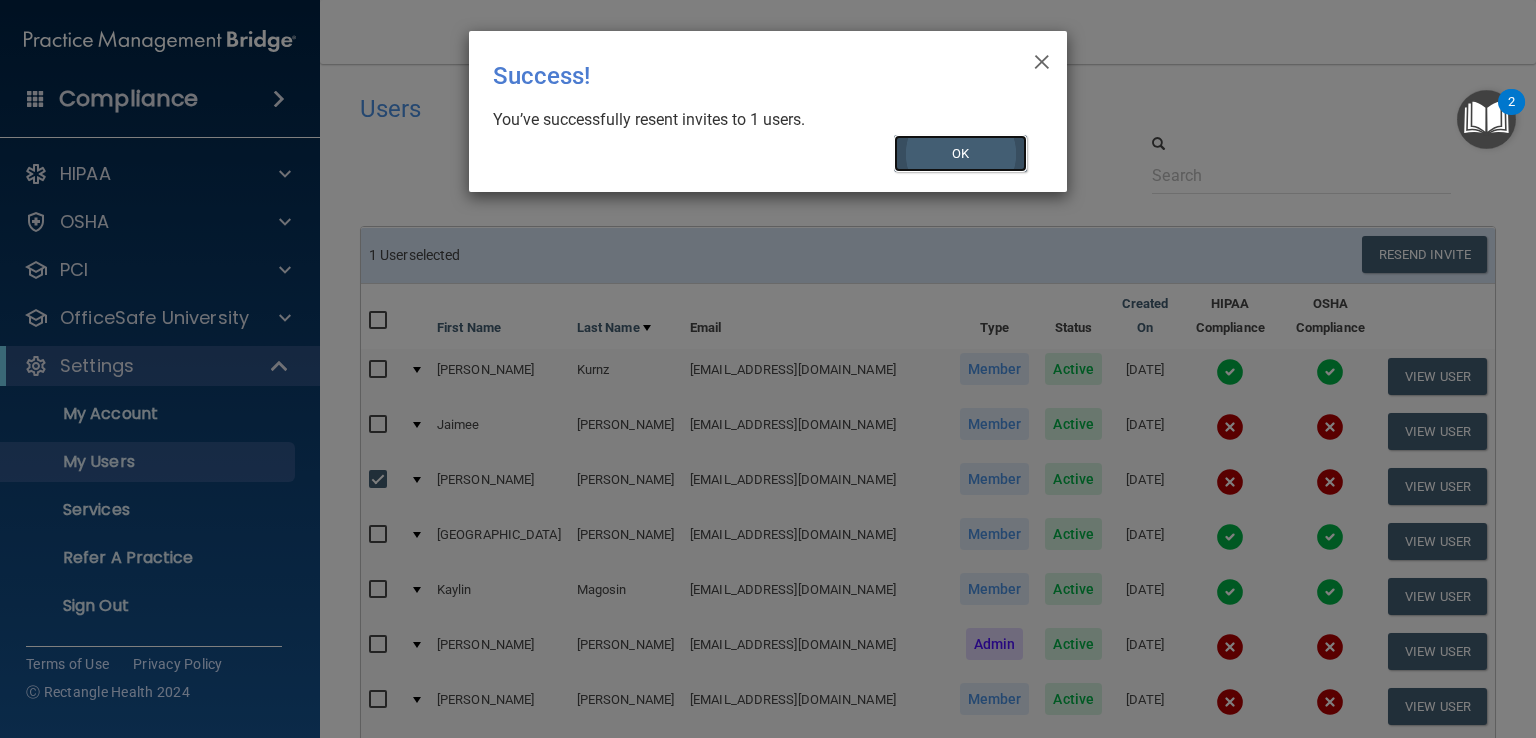 click on "OK" at bounding box center (961, 153) 